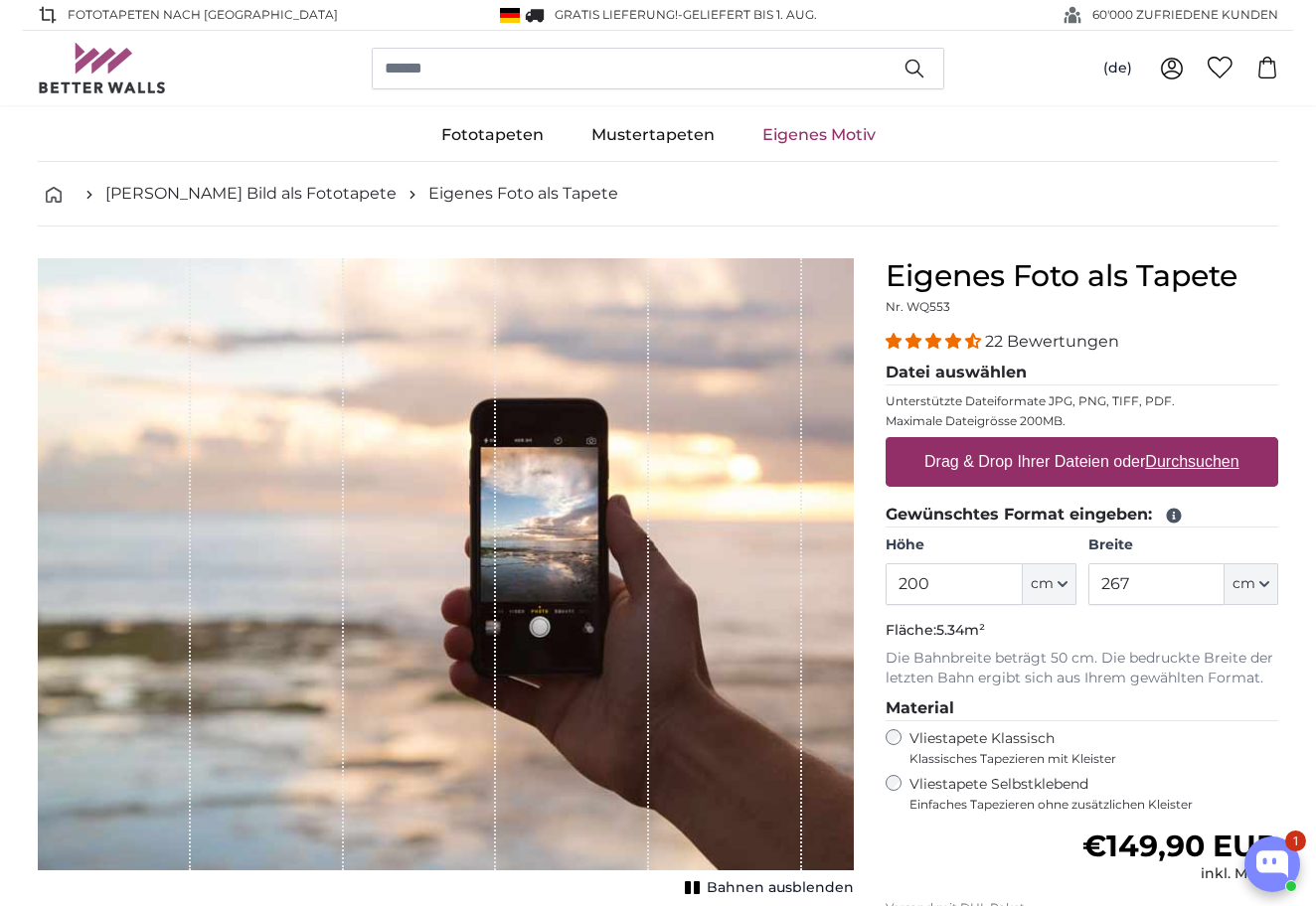 scroll, scrollTop: 0, scrollLeft: 0, axis: both 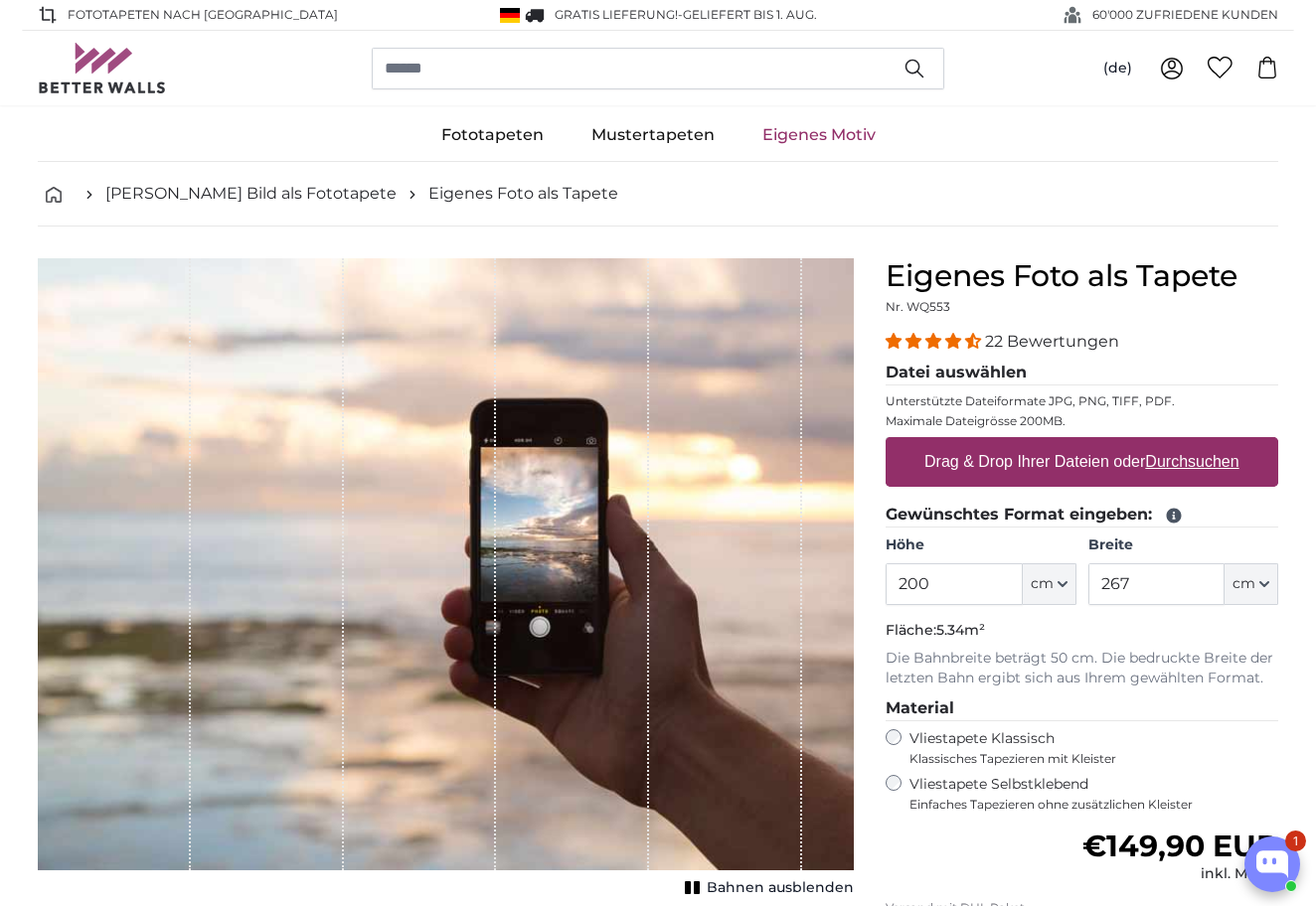 click on "Durchsuchen" at bounding box center [1193, 461] 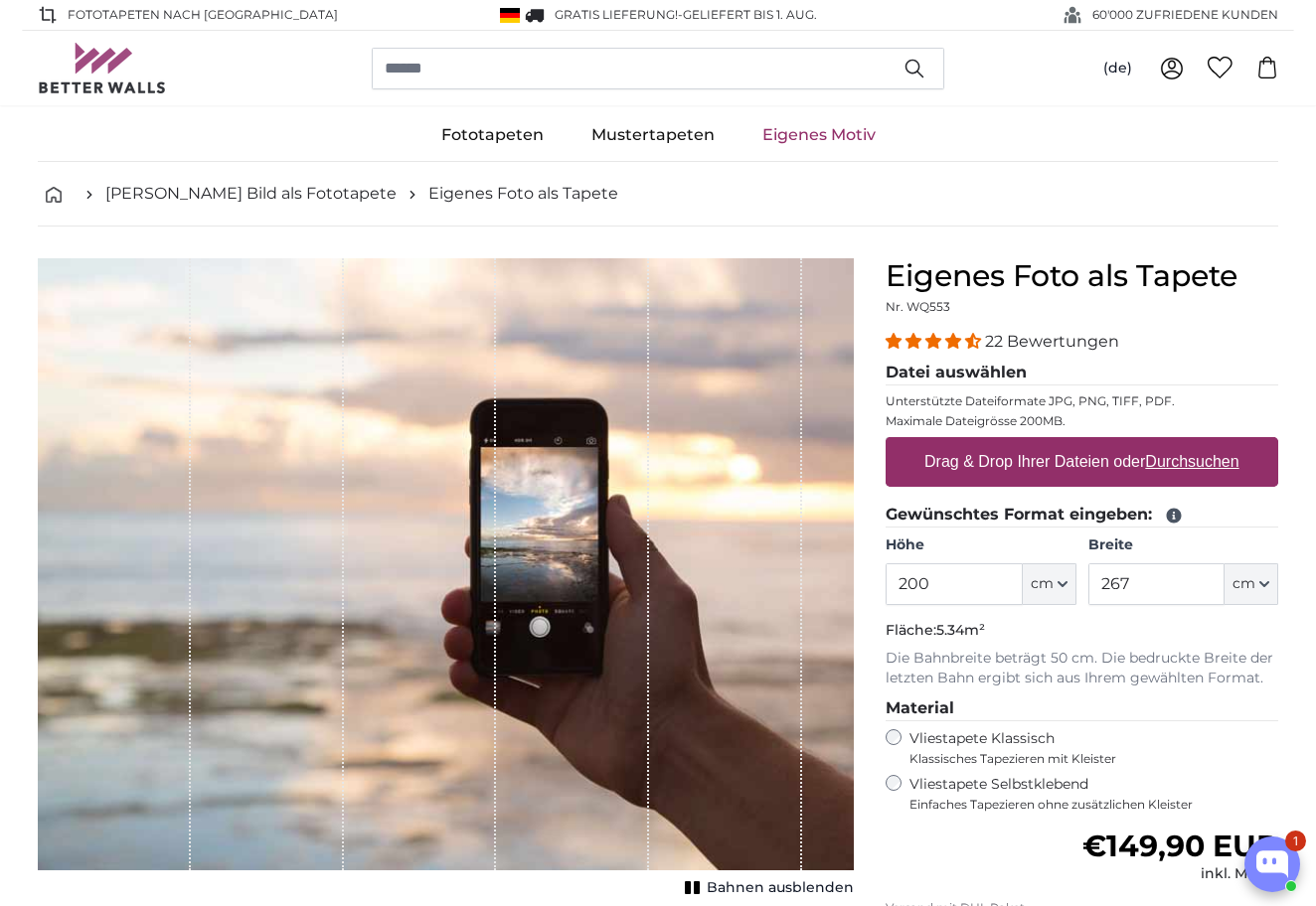 type on "**********" 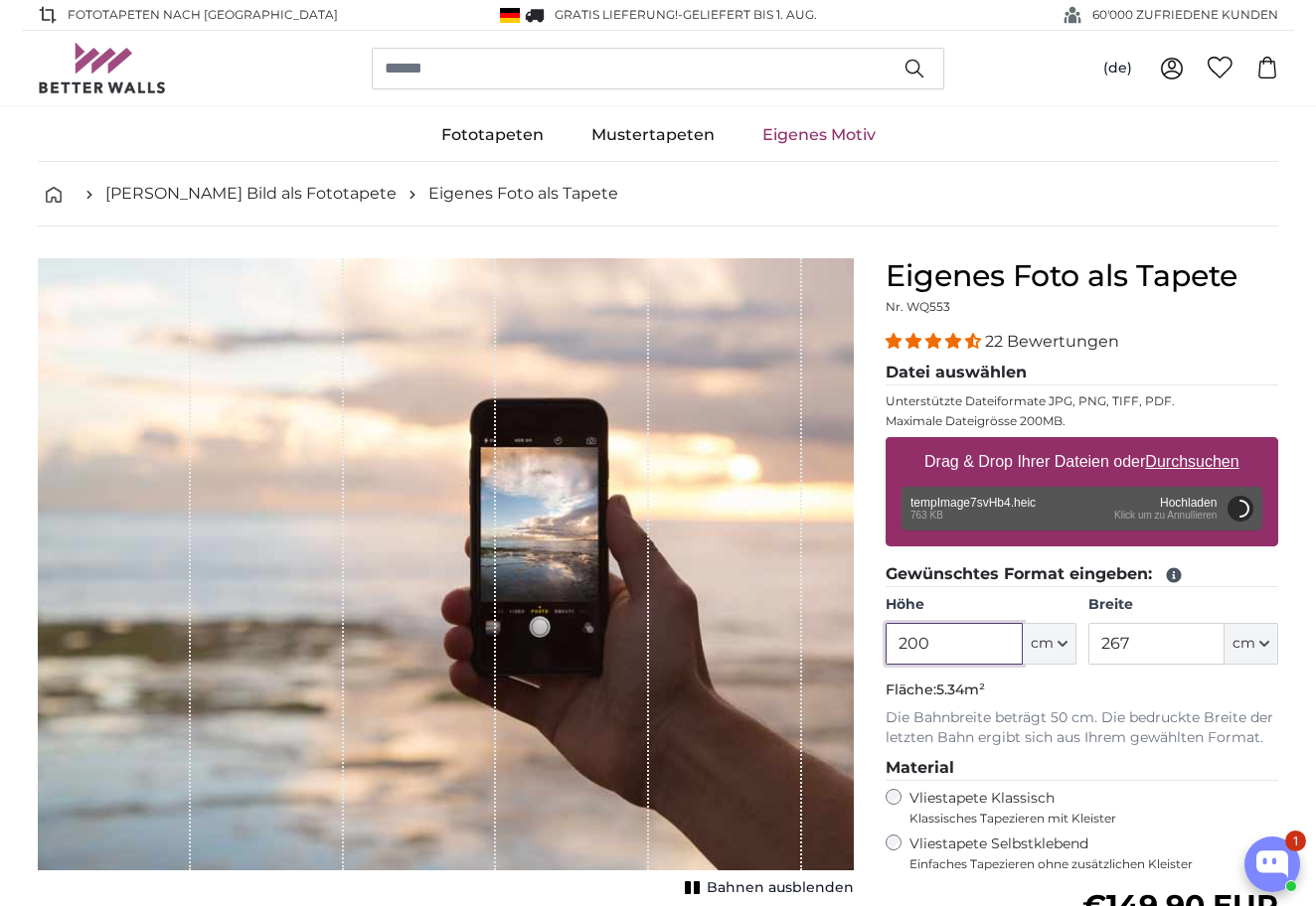 click on "200" at bounding box center [953, 644] 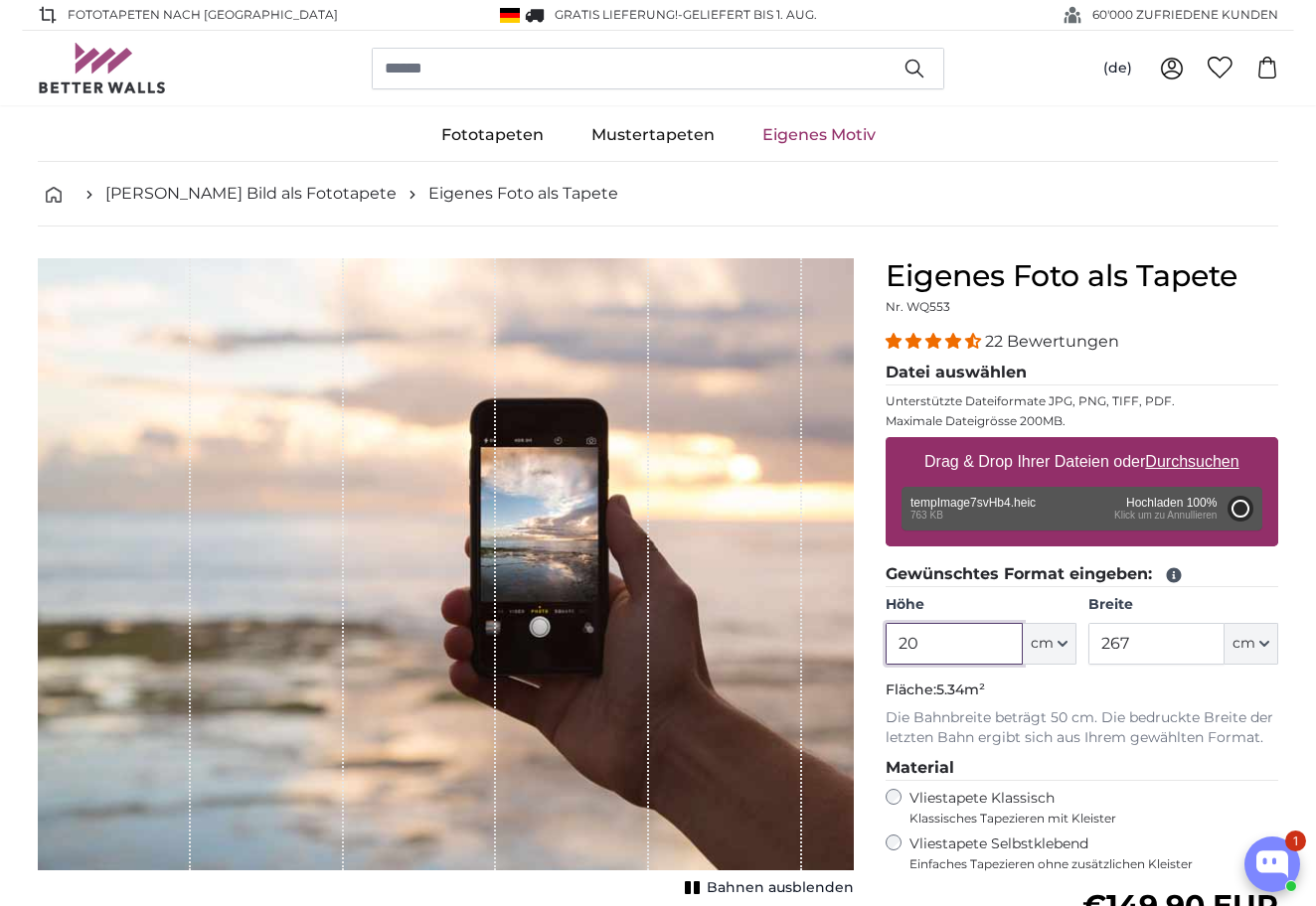 type on "2" 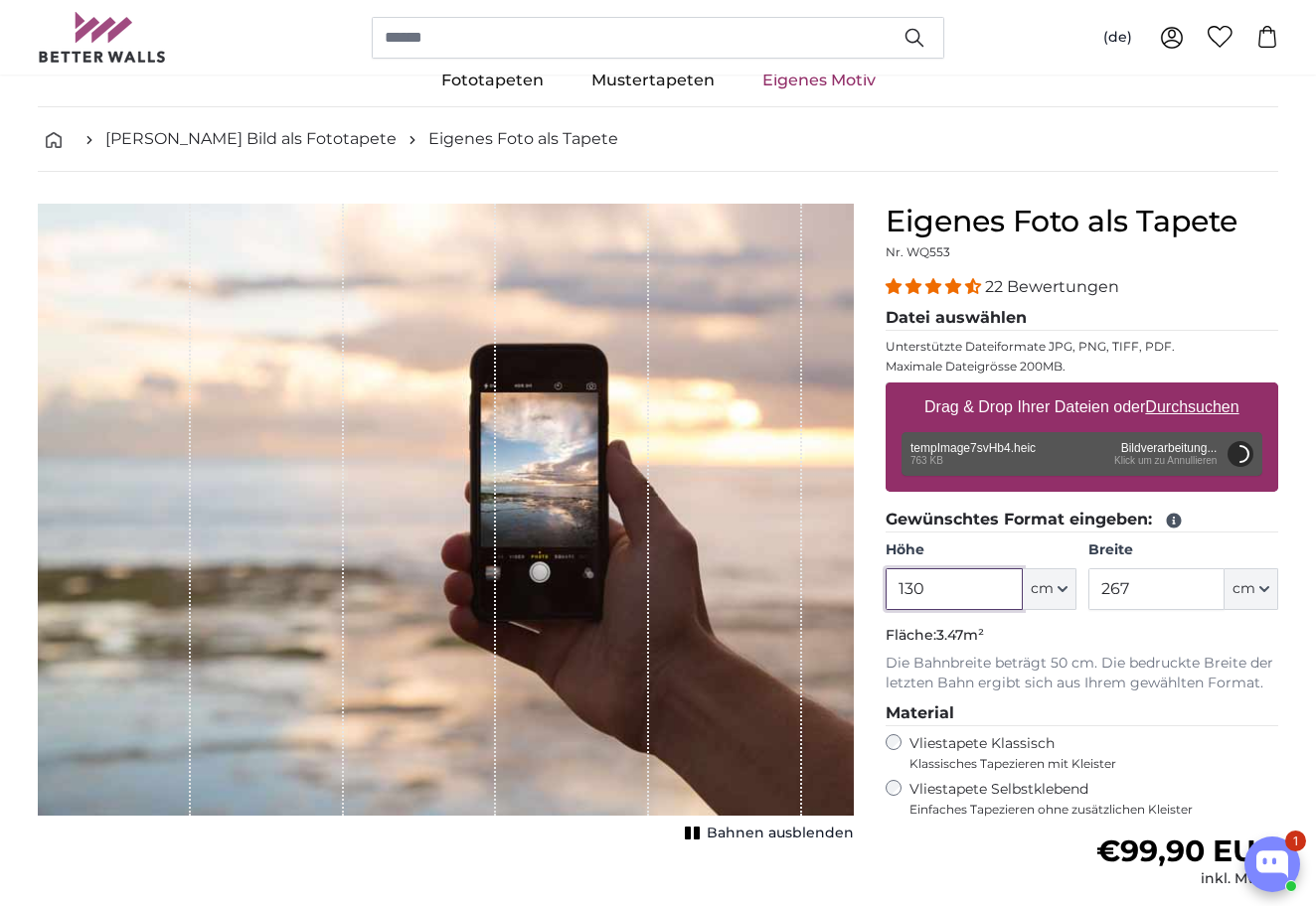 scroll, scrollTop: 57, scrollLeft: 0, axis: vertical 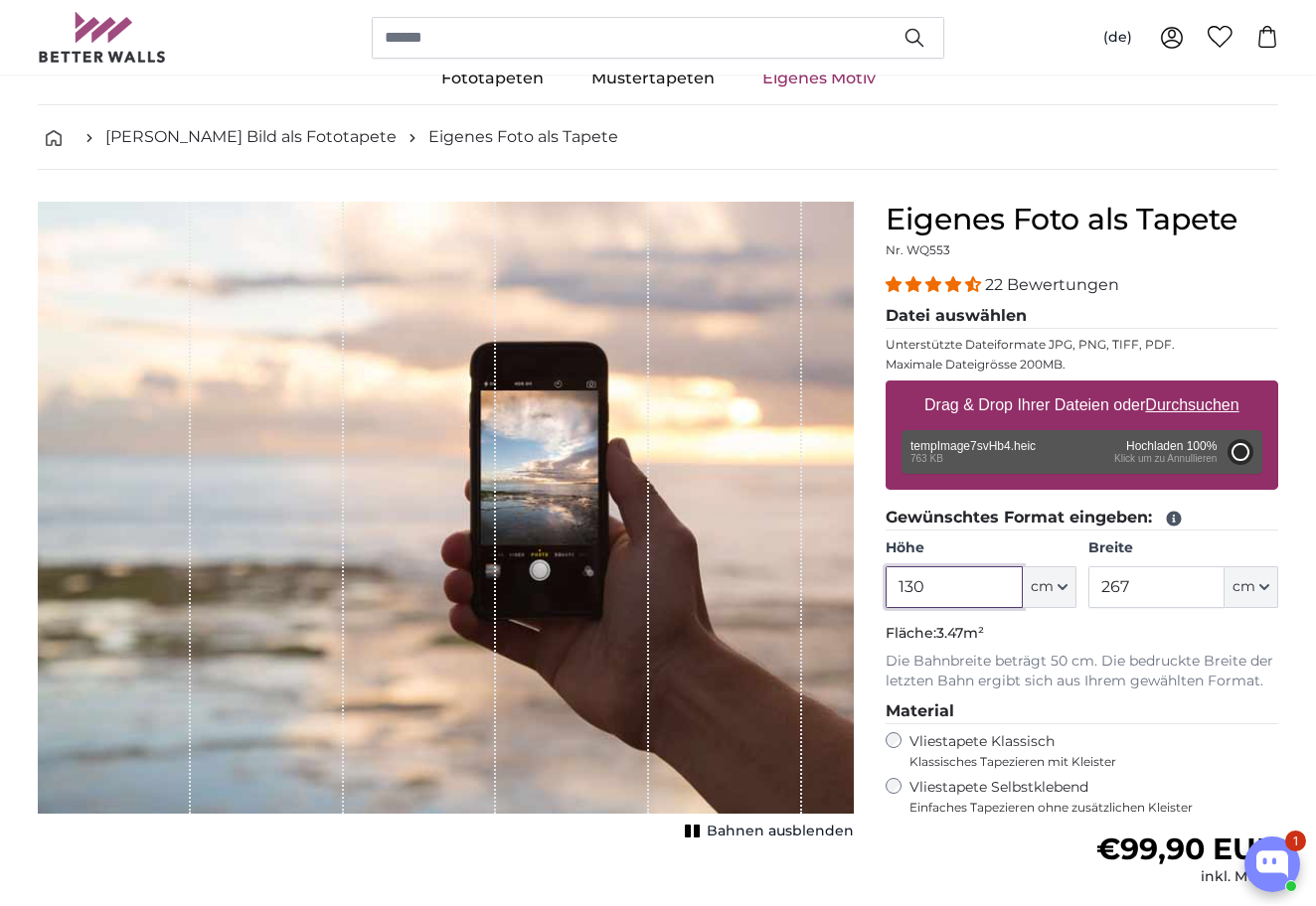 type on "200" 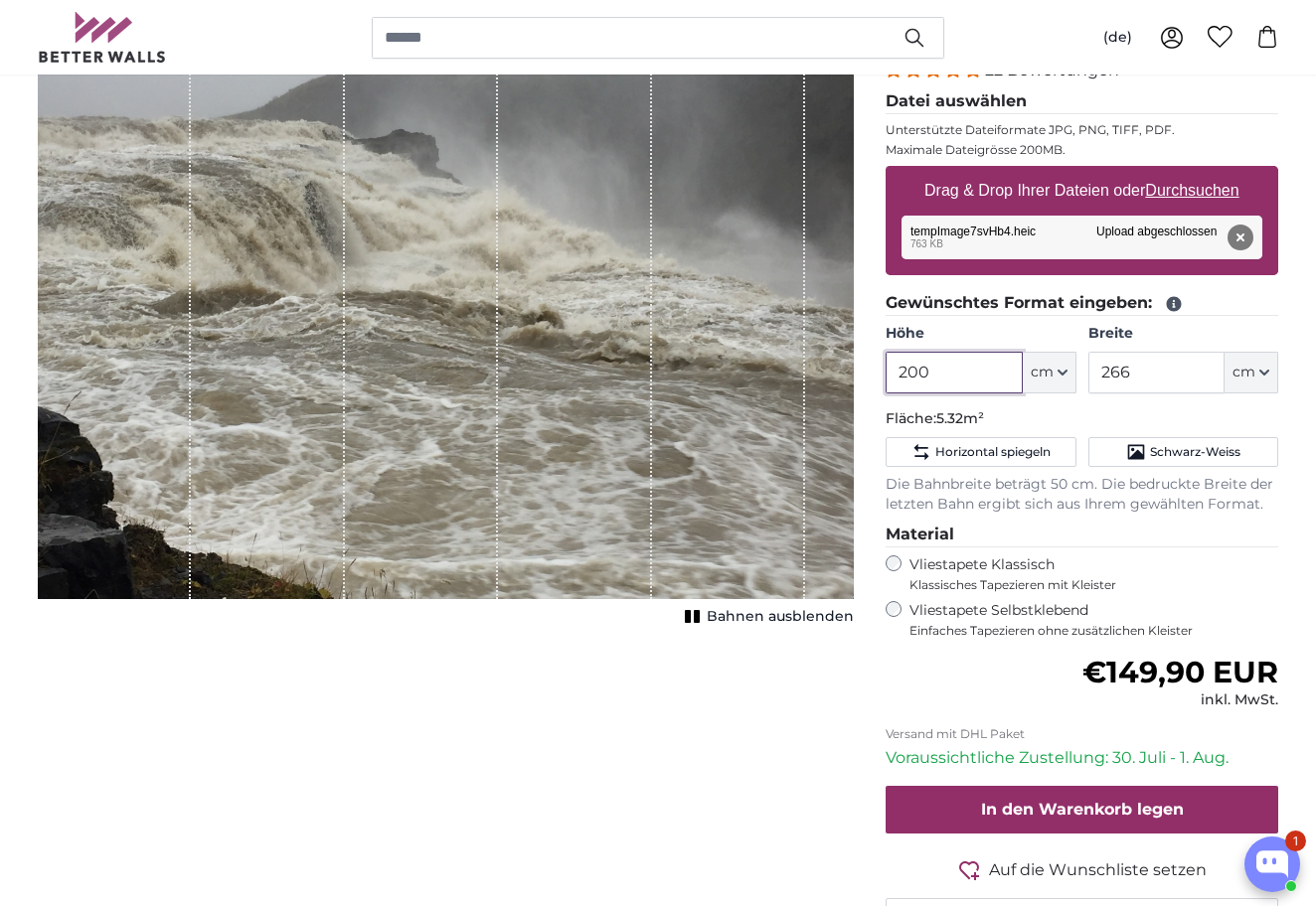 scroll, scrollTop: 274, scrollLeft: 0, axis: vertical 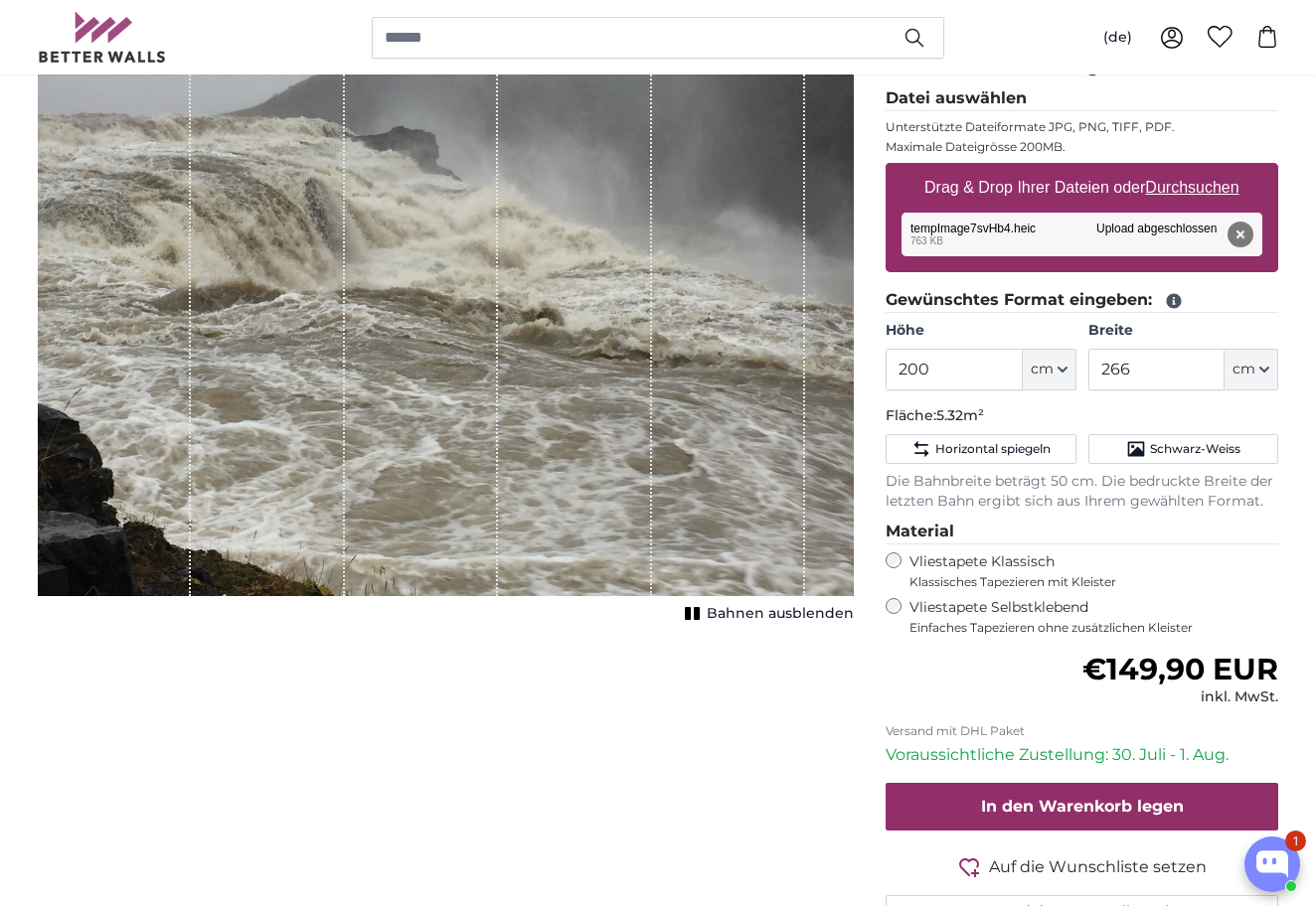 click on "Bahnen ausblenden" at bounding box center (780, 614) 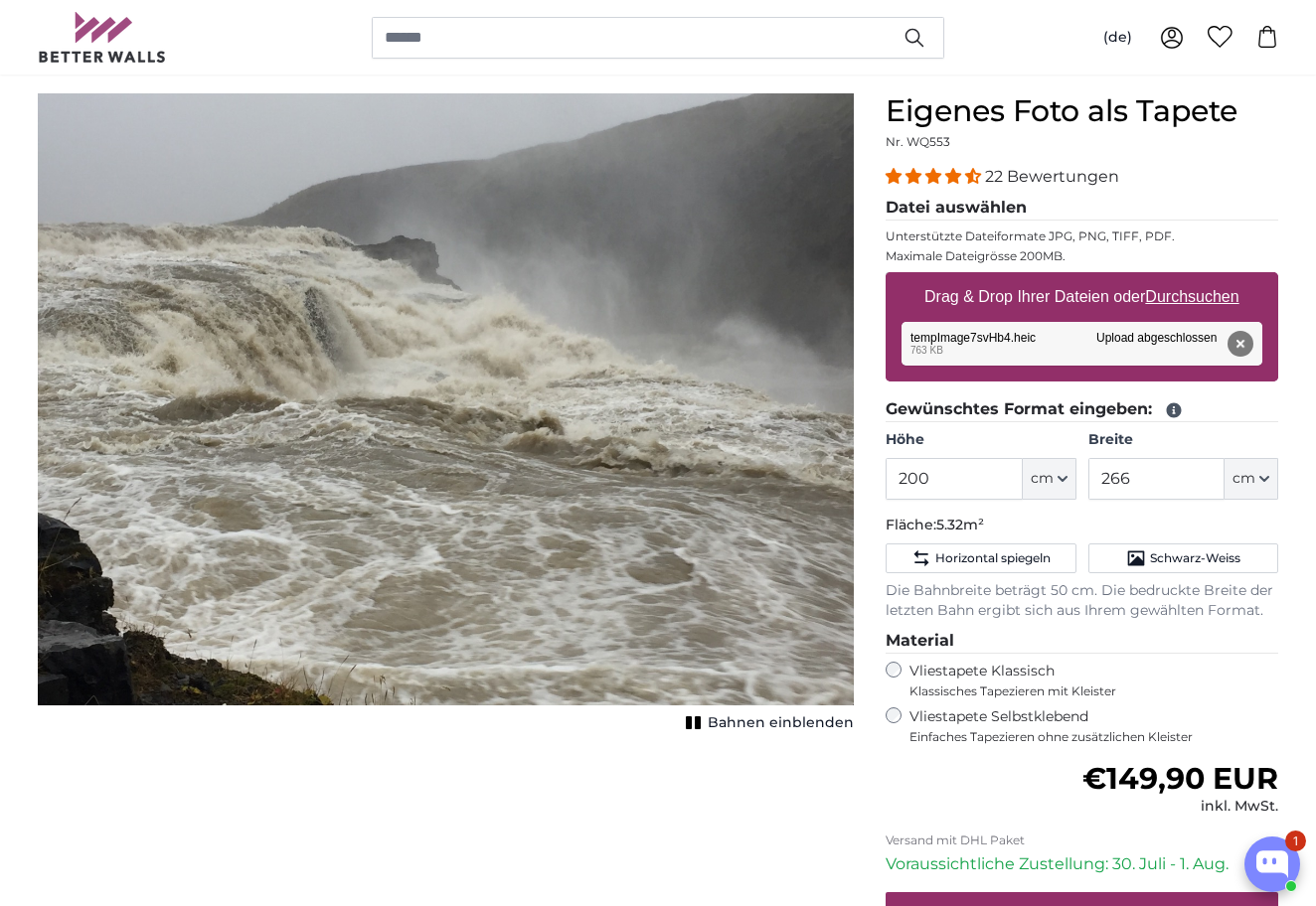 scroll, scrollTop: 164, scrollLeft: 0, axis: vertical 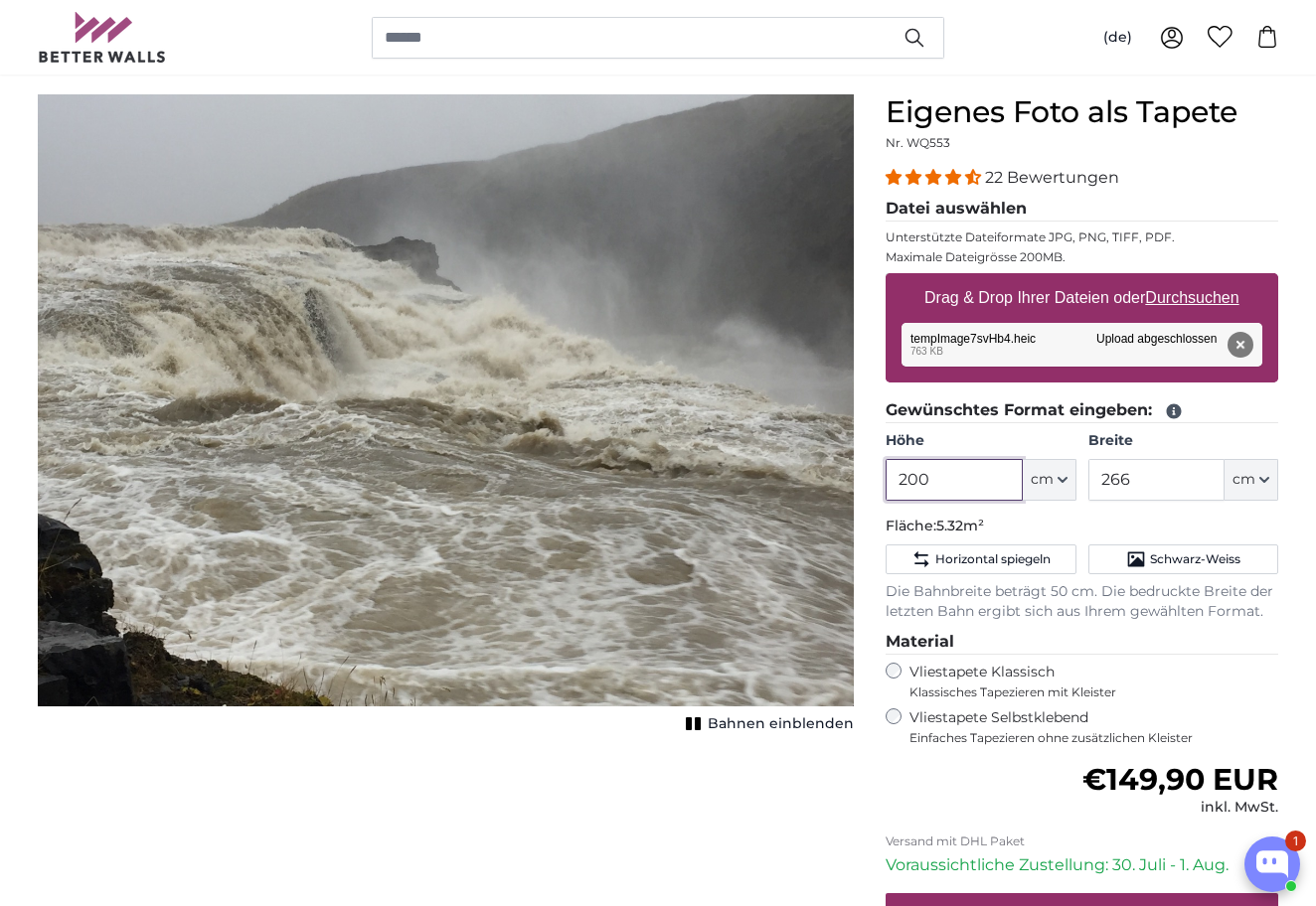 click on "200" at bounding box center [953, 480] 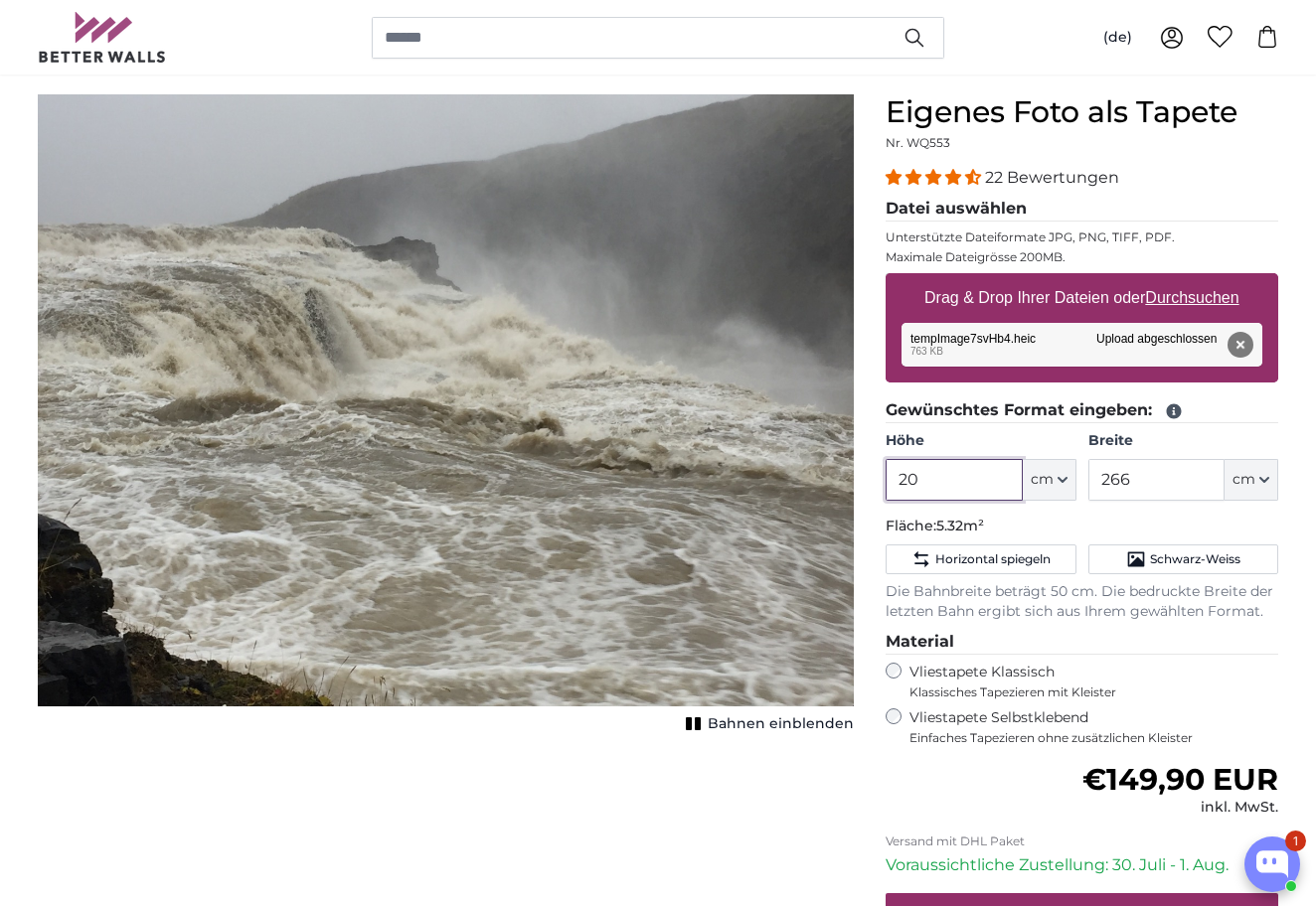 type on "2" 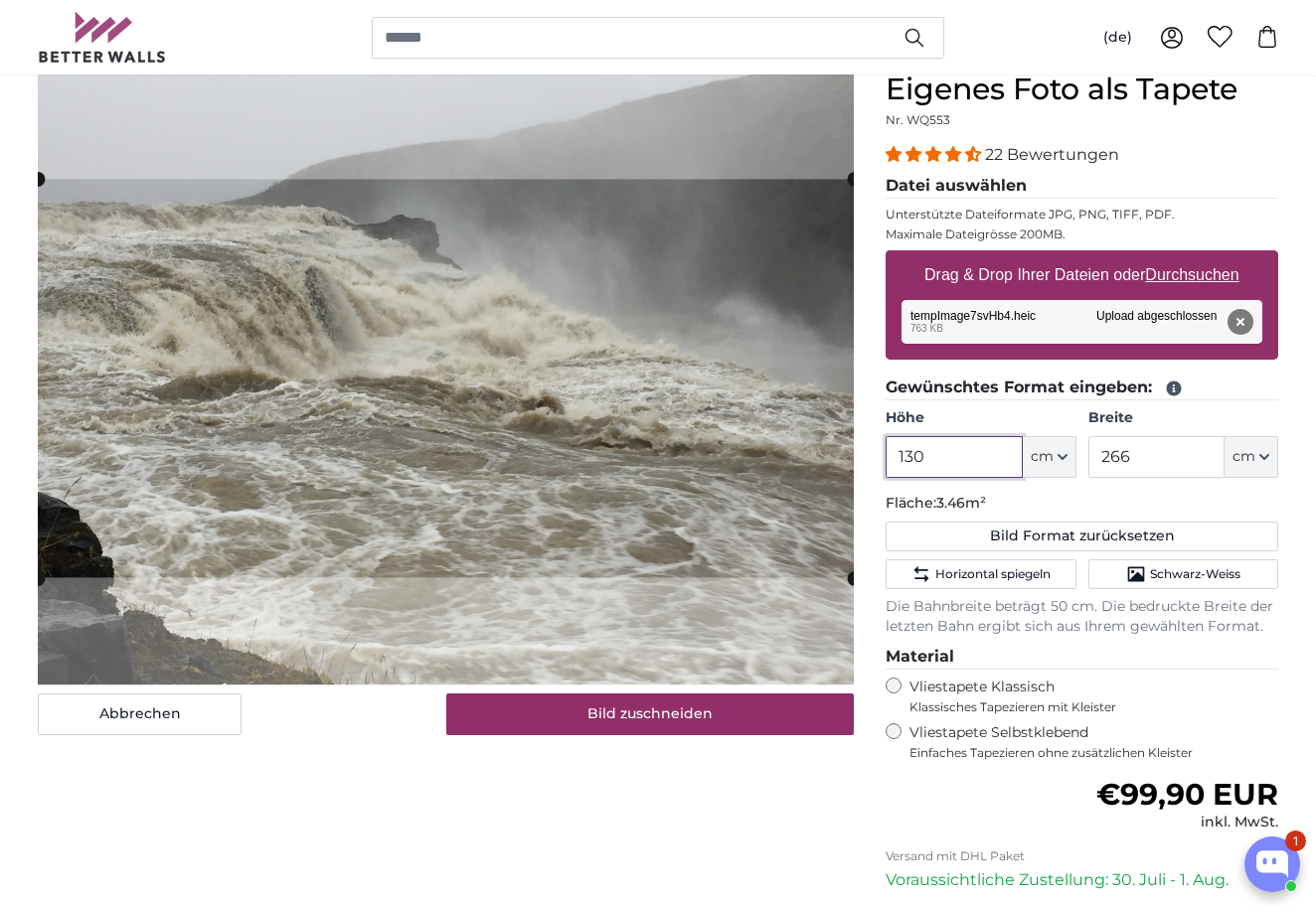 scroll, scrollTop: 184, scrollLeft: 0, axis: vertical 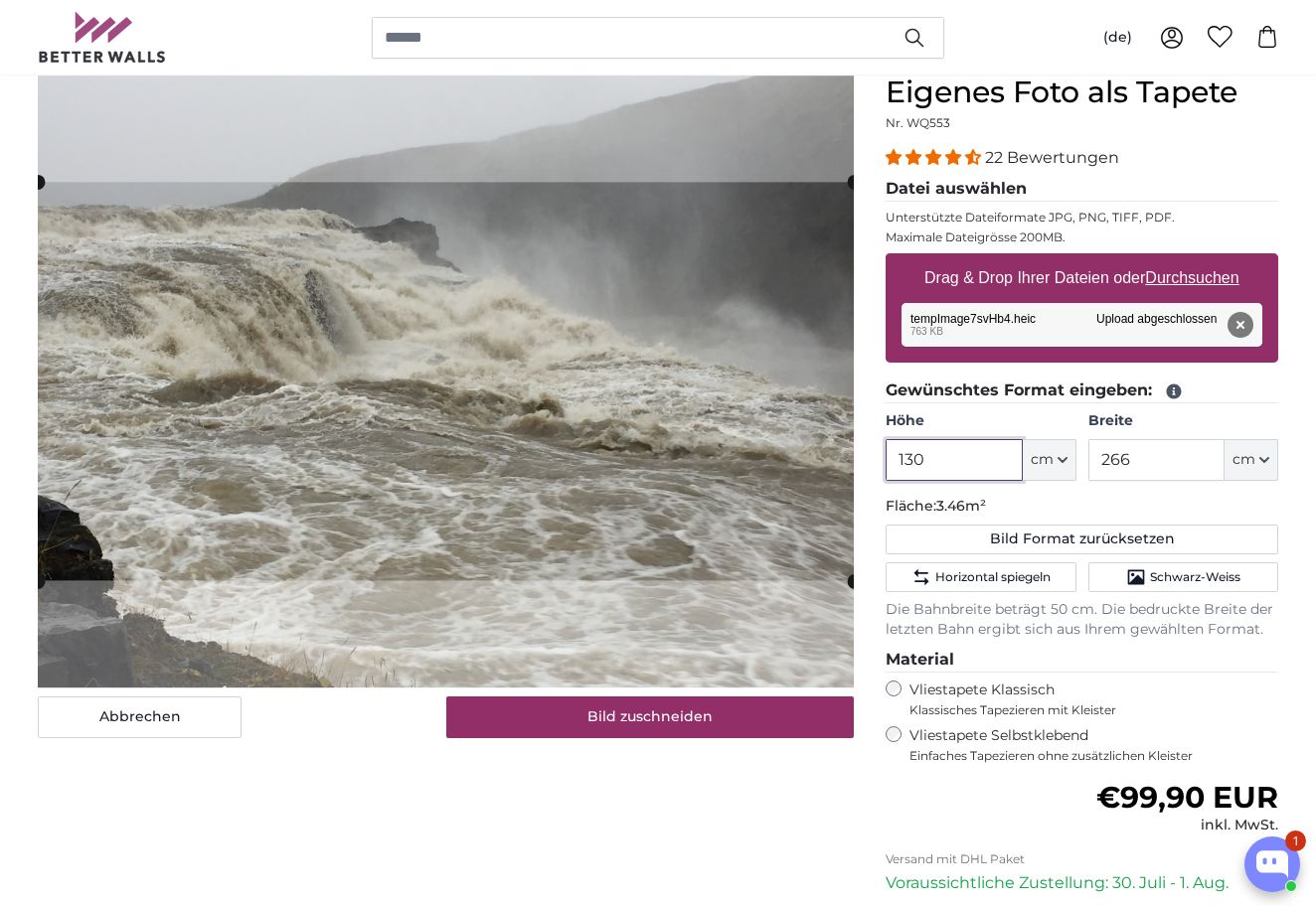 type on "130" 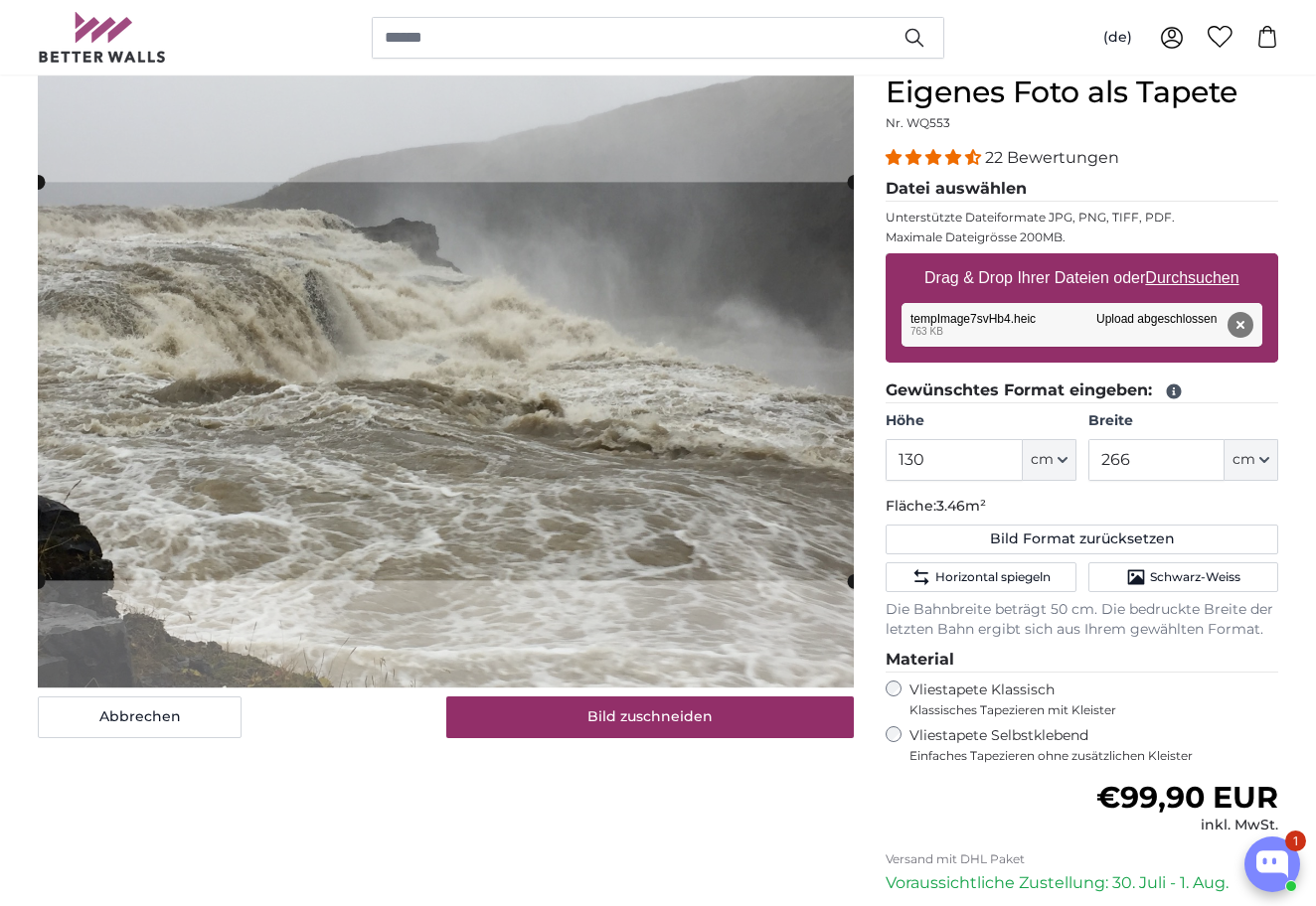 click 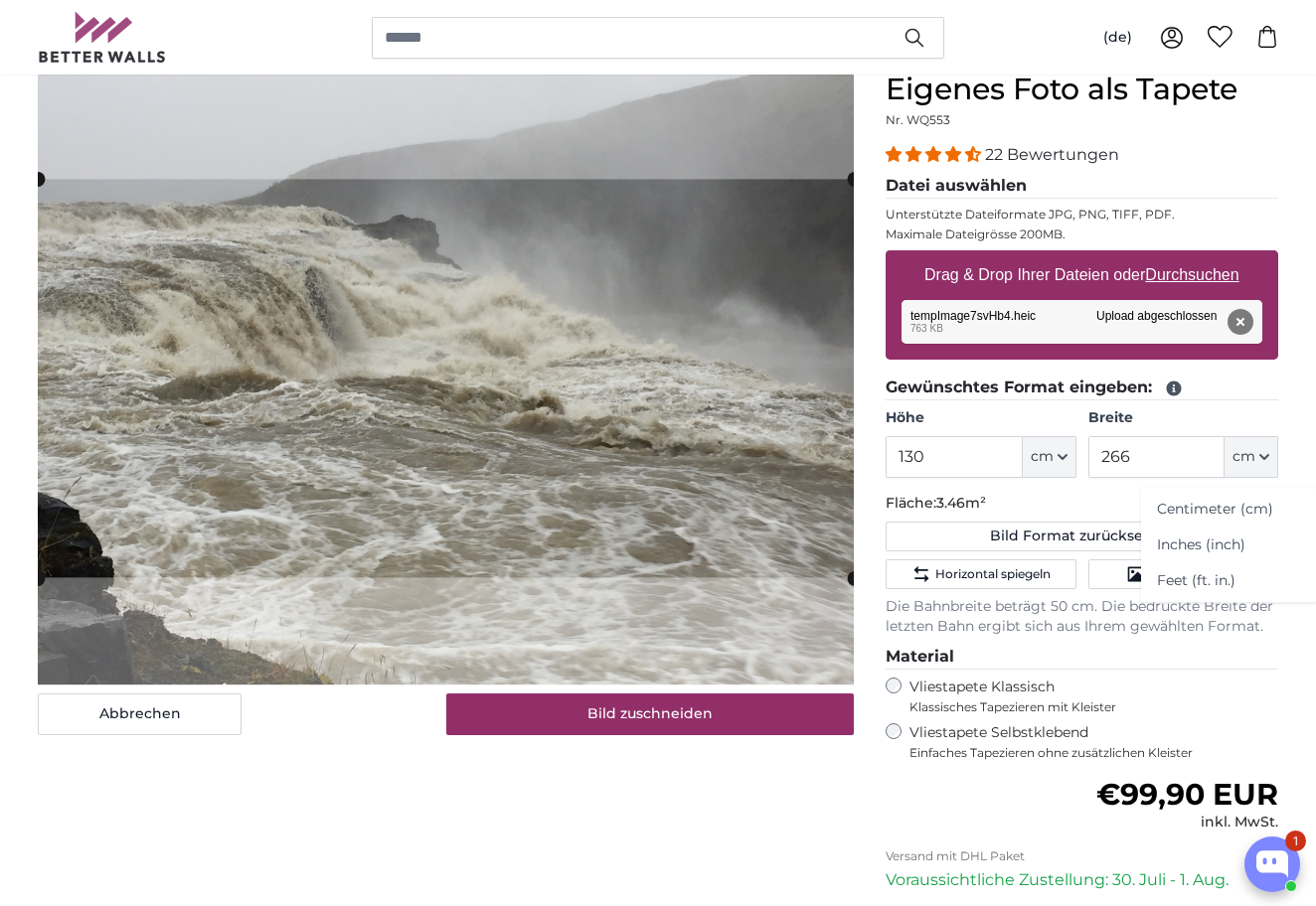 scroll, scrollTop: 187, scrollLeft: 1, axis: both 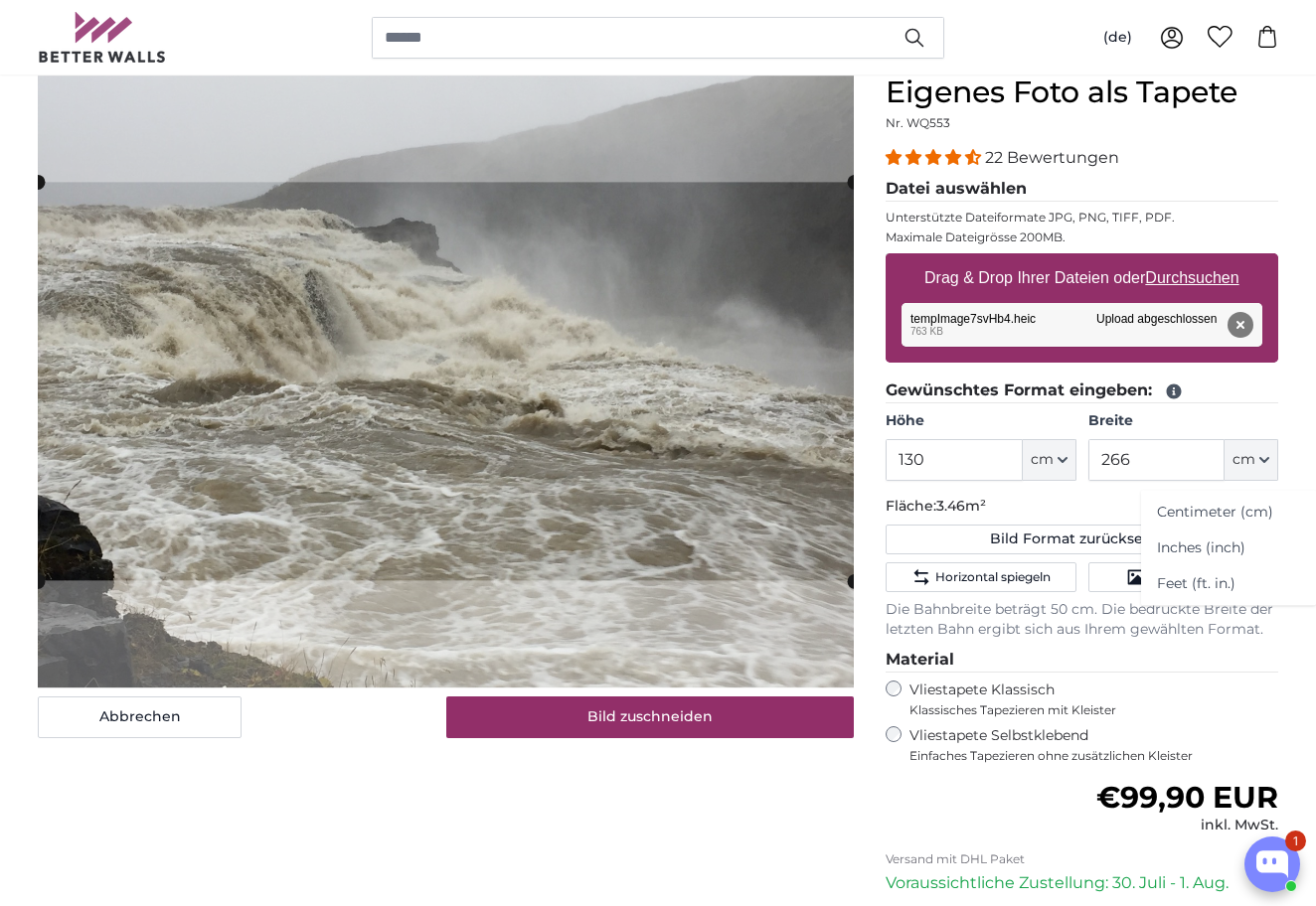 click 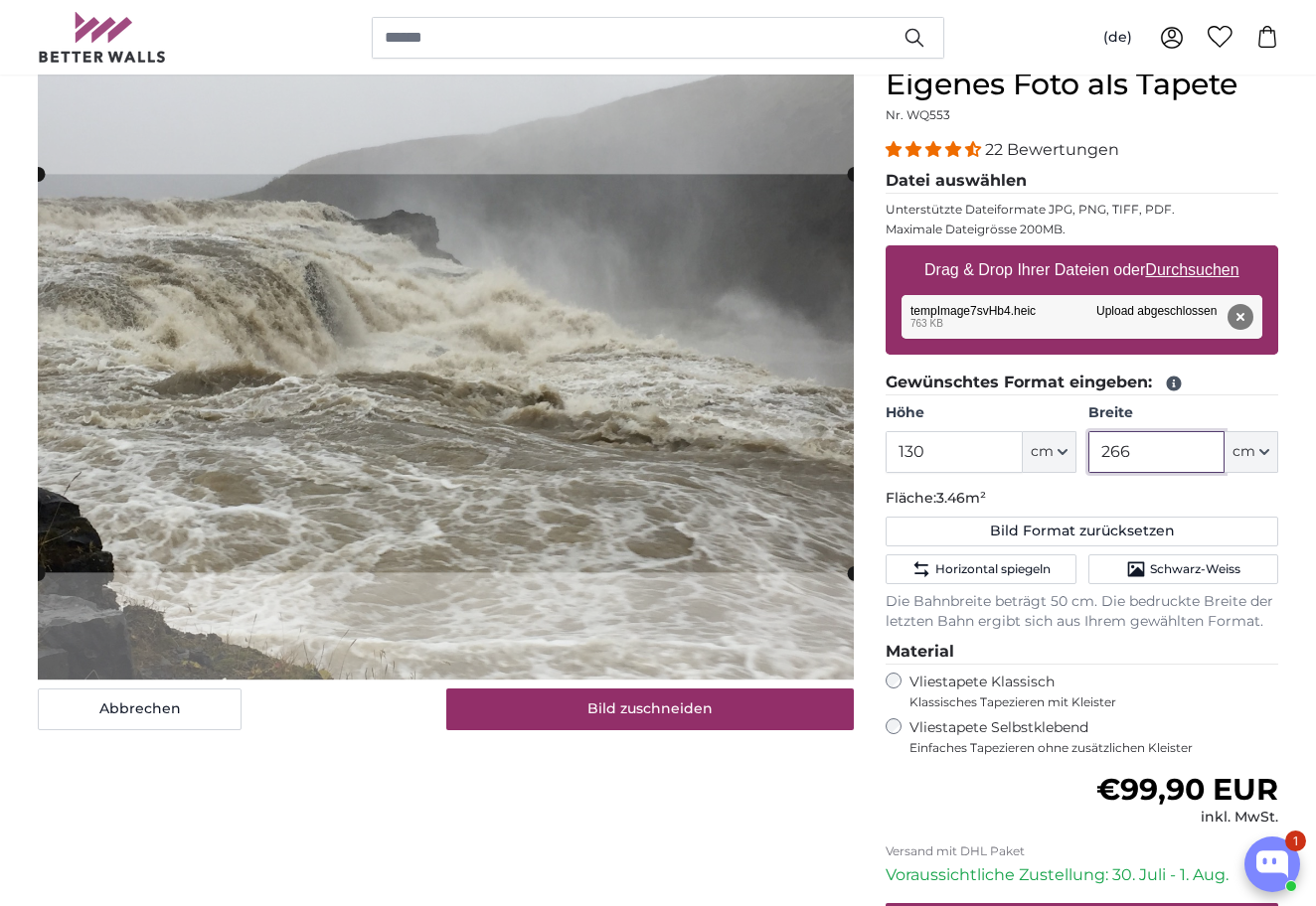 scroll, scrollTop: 191, scrollLeft: 1, axis: both 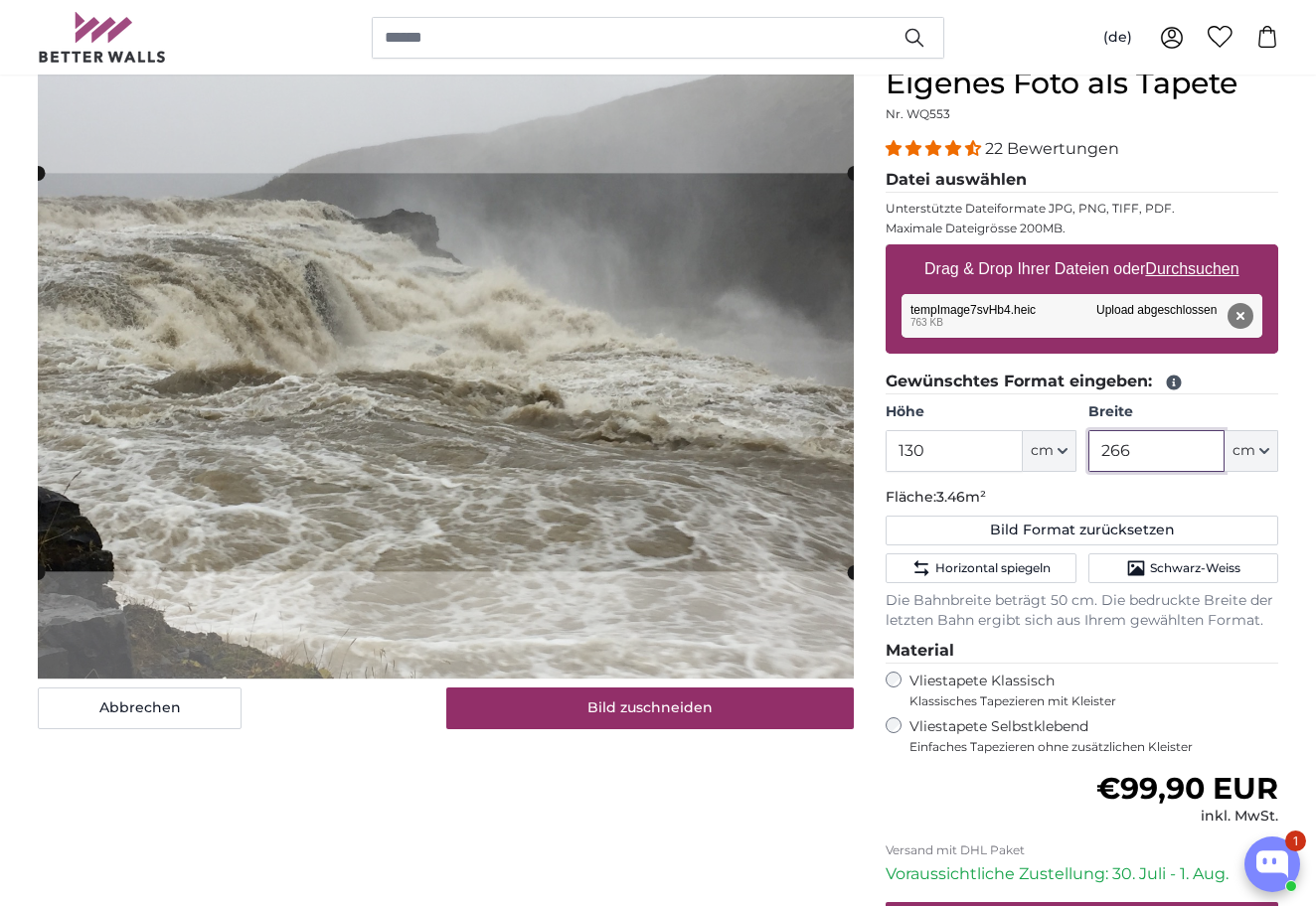click on "266" at bounding box center (1156, 451) 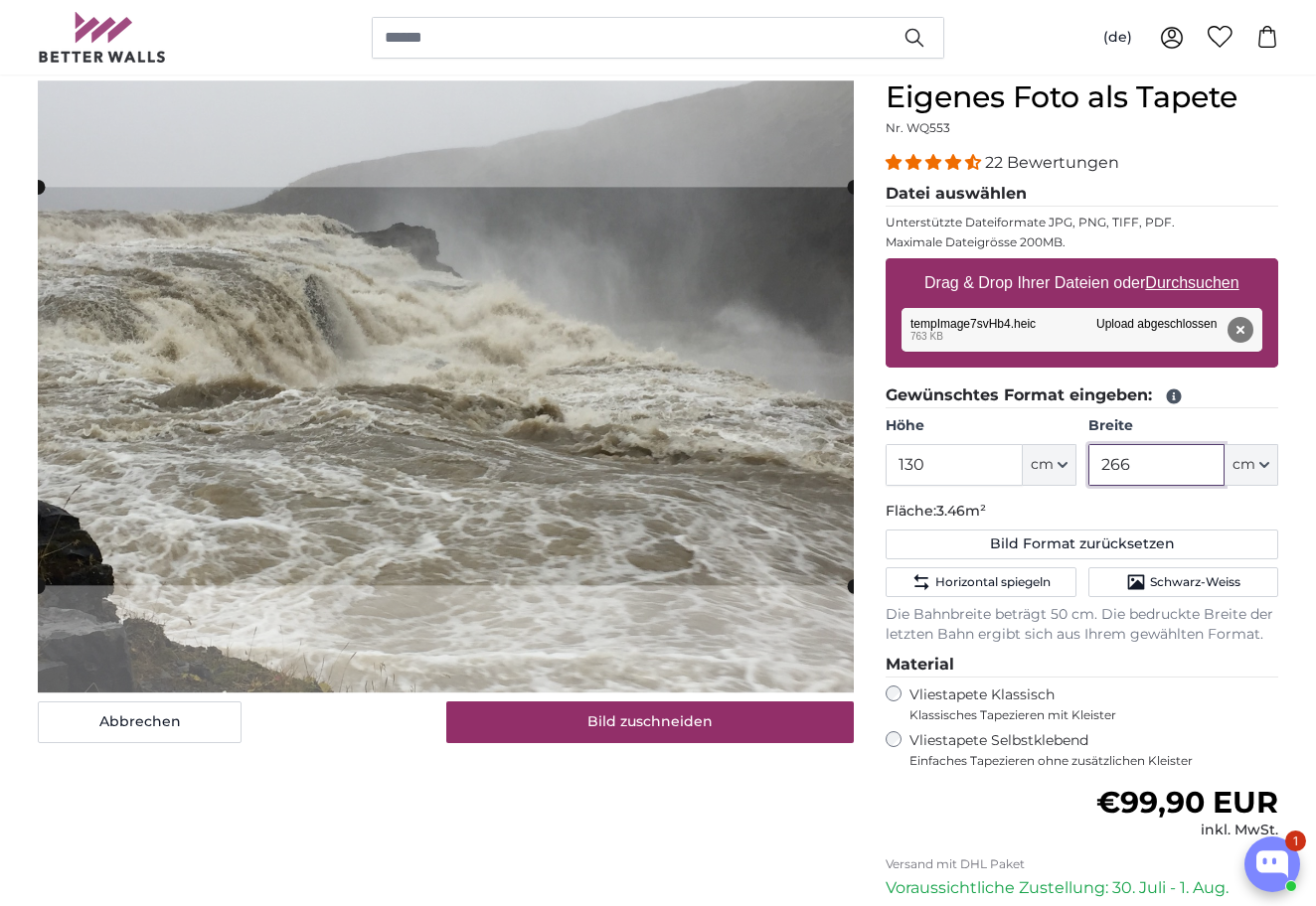 scroll, scrollTop: 177, scrollLeft: 0, axis: vertical 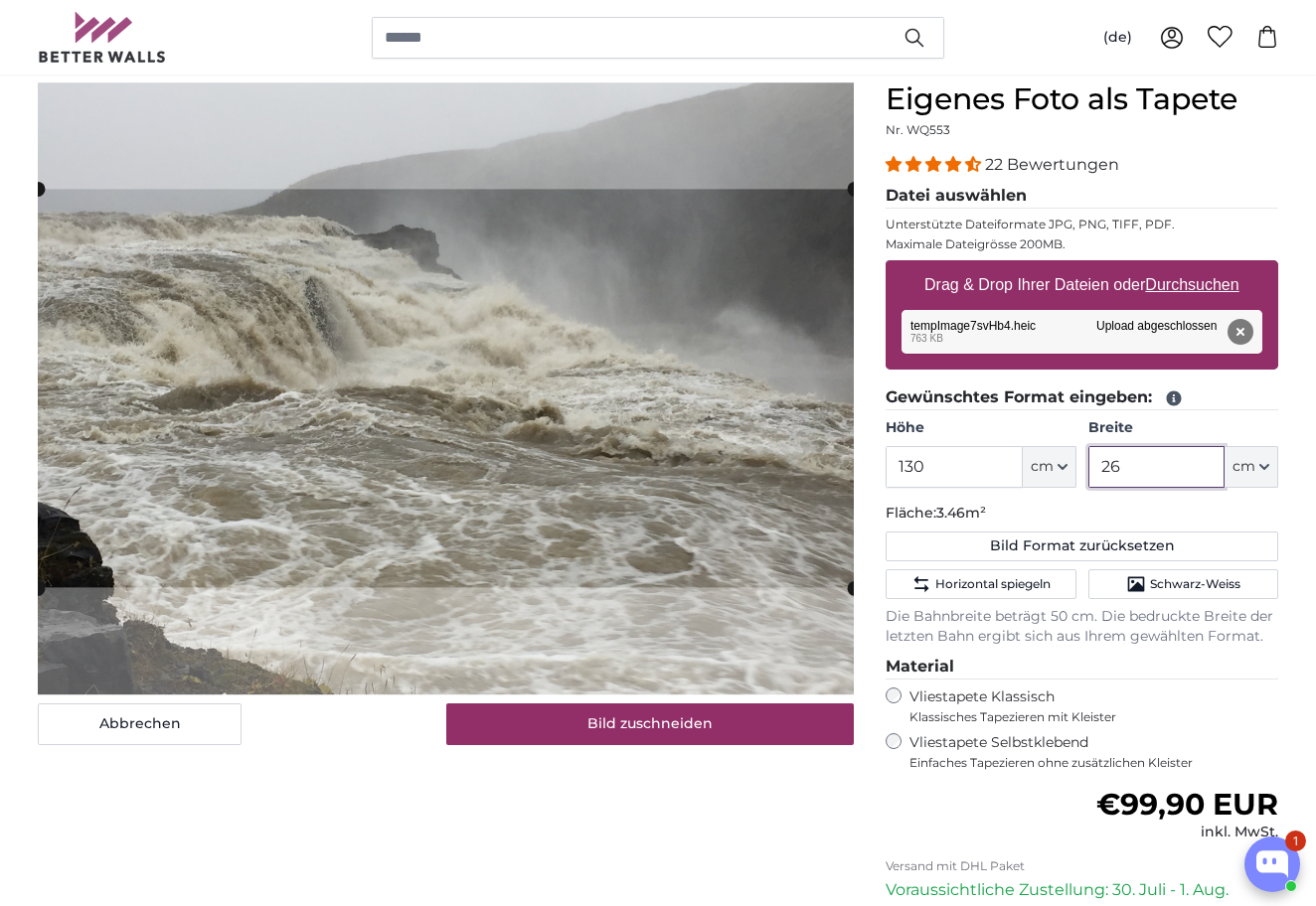 type on "2" 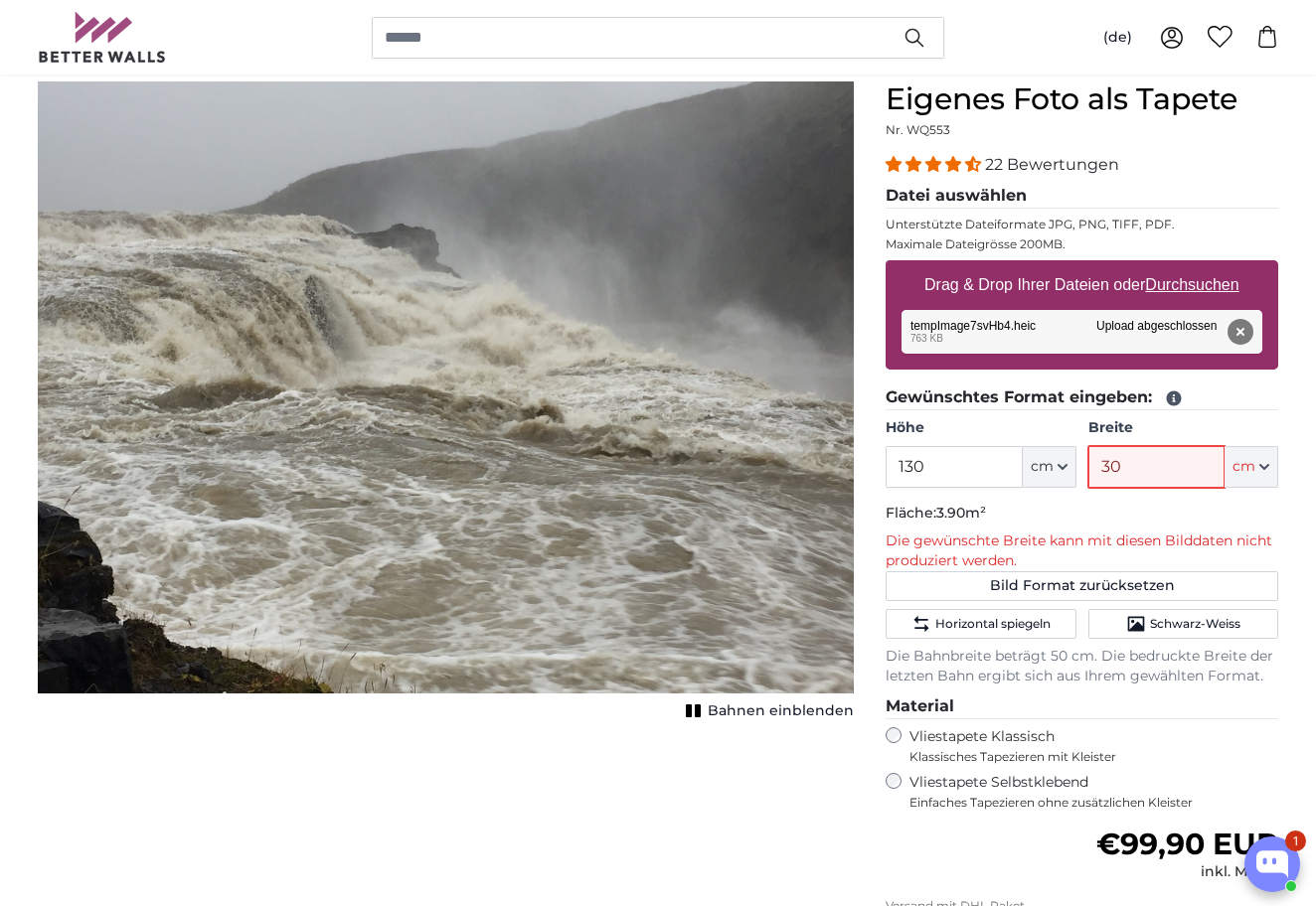 type on "3" 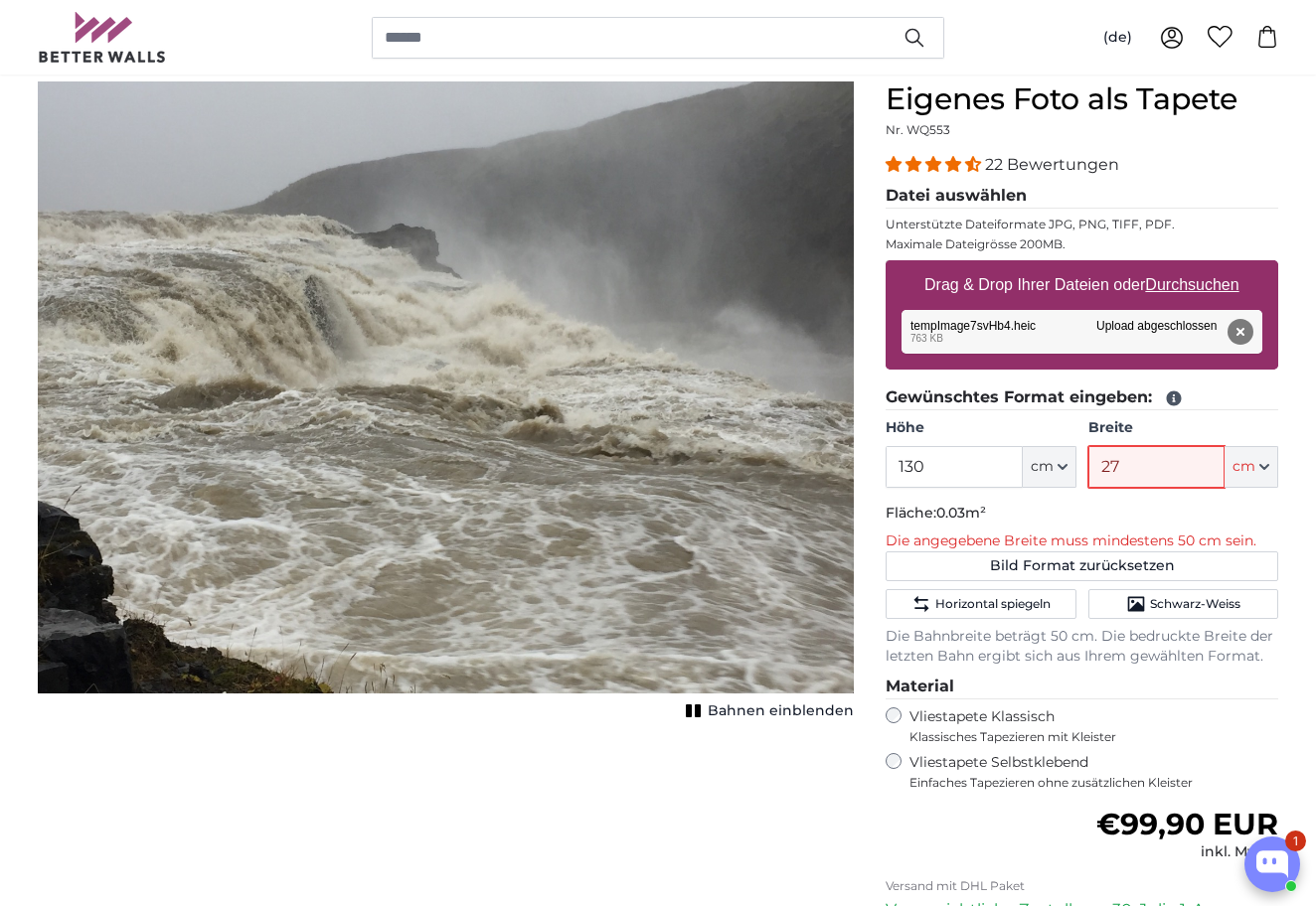 type on "270" 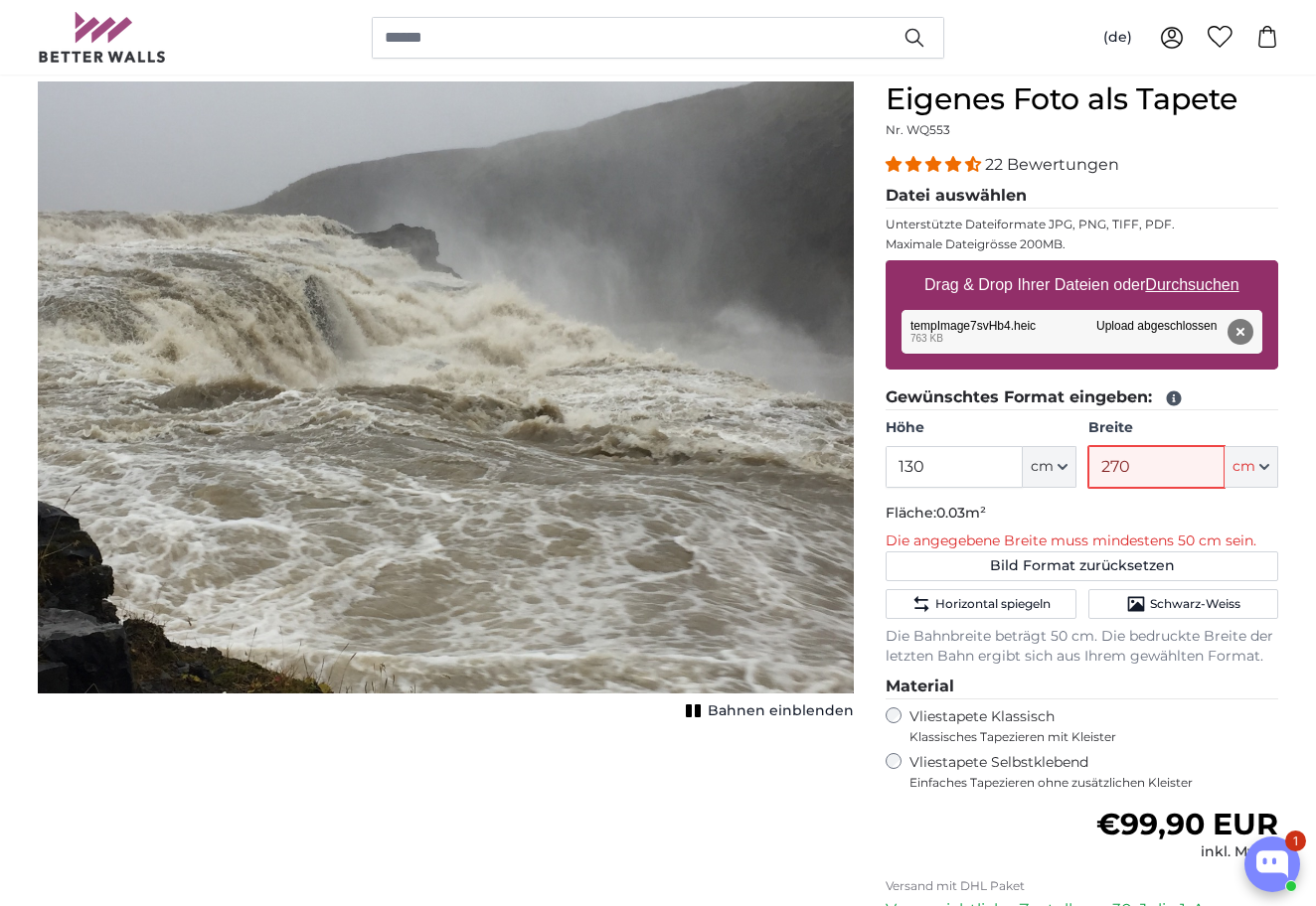 type 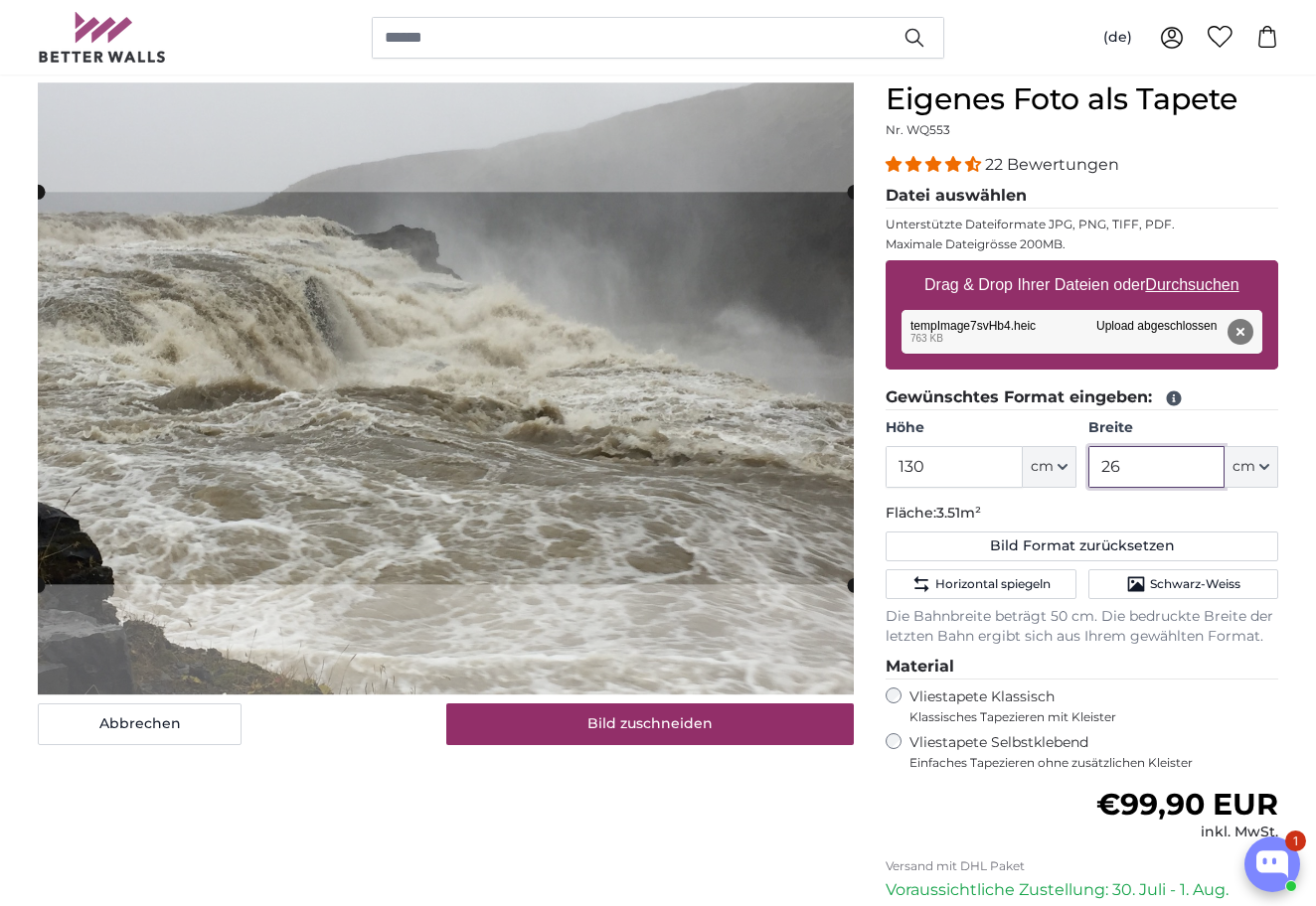 type on "266" 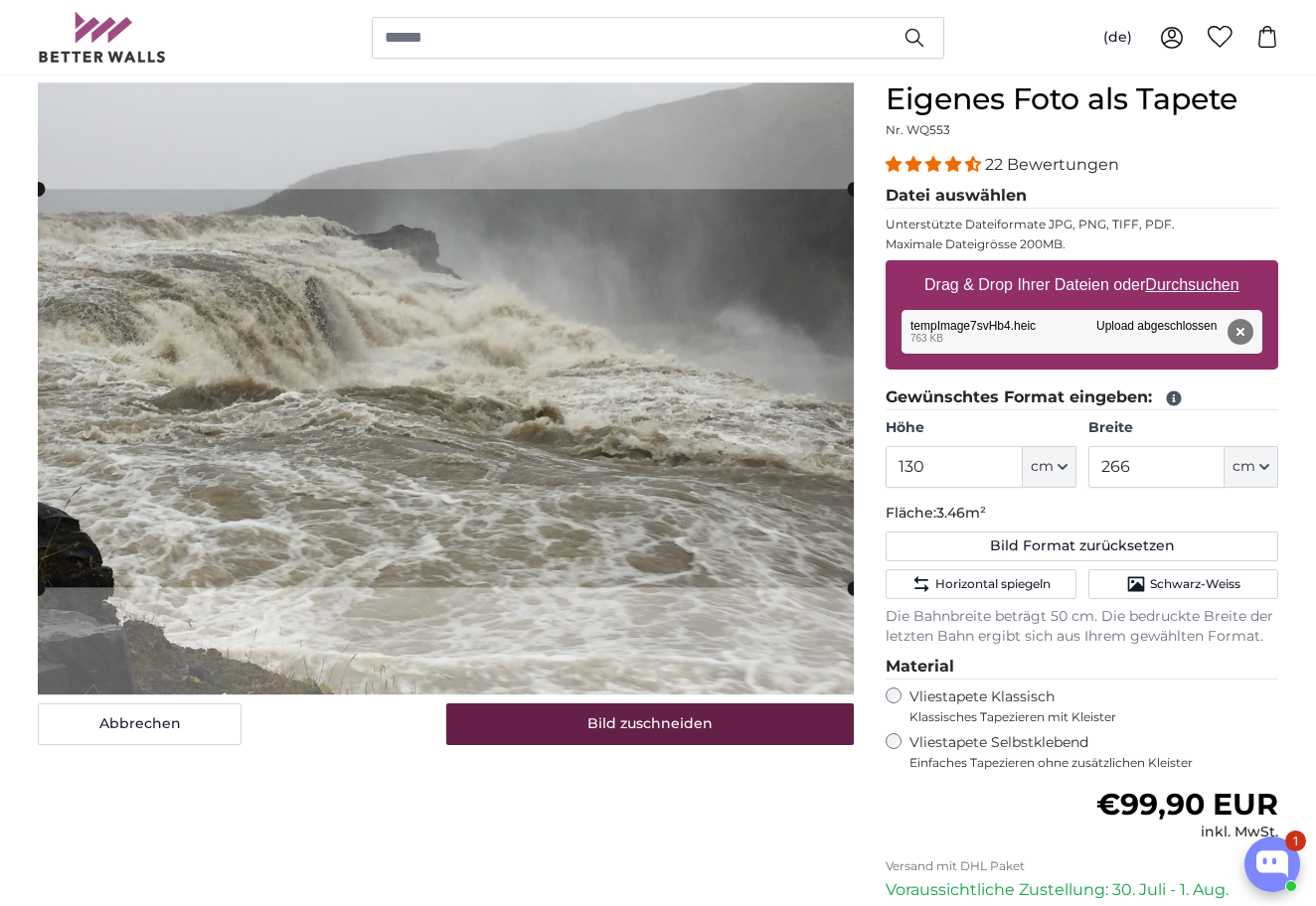 click on "Bild zuschneiden" at bounding box center [650, 724] 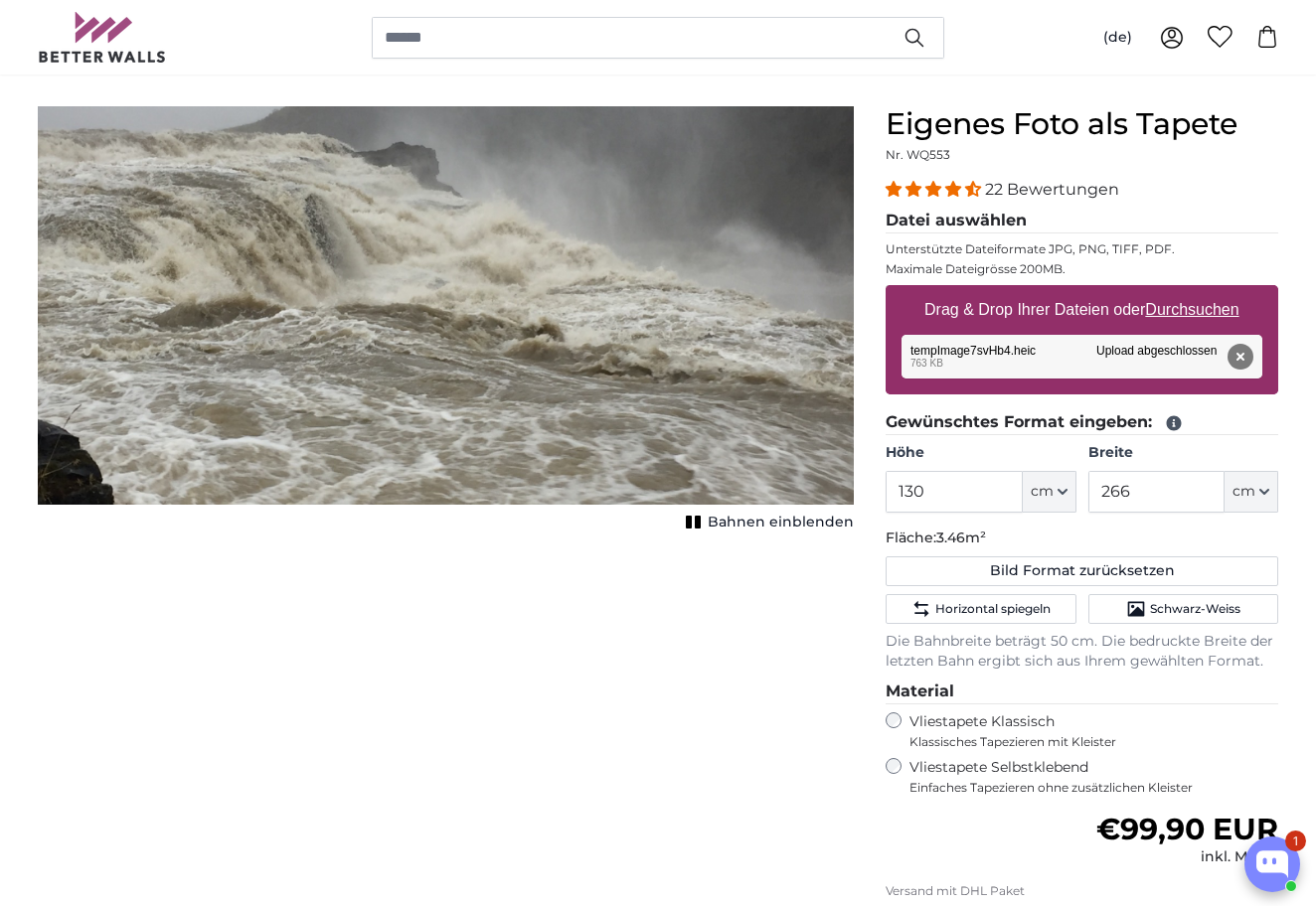 scroll, scrollTop: 162, scrollLeft: 0, axis: vertical 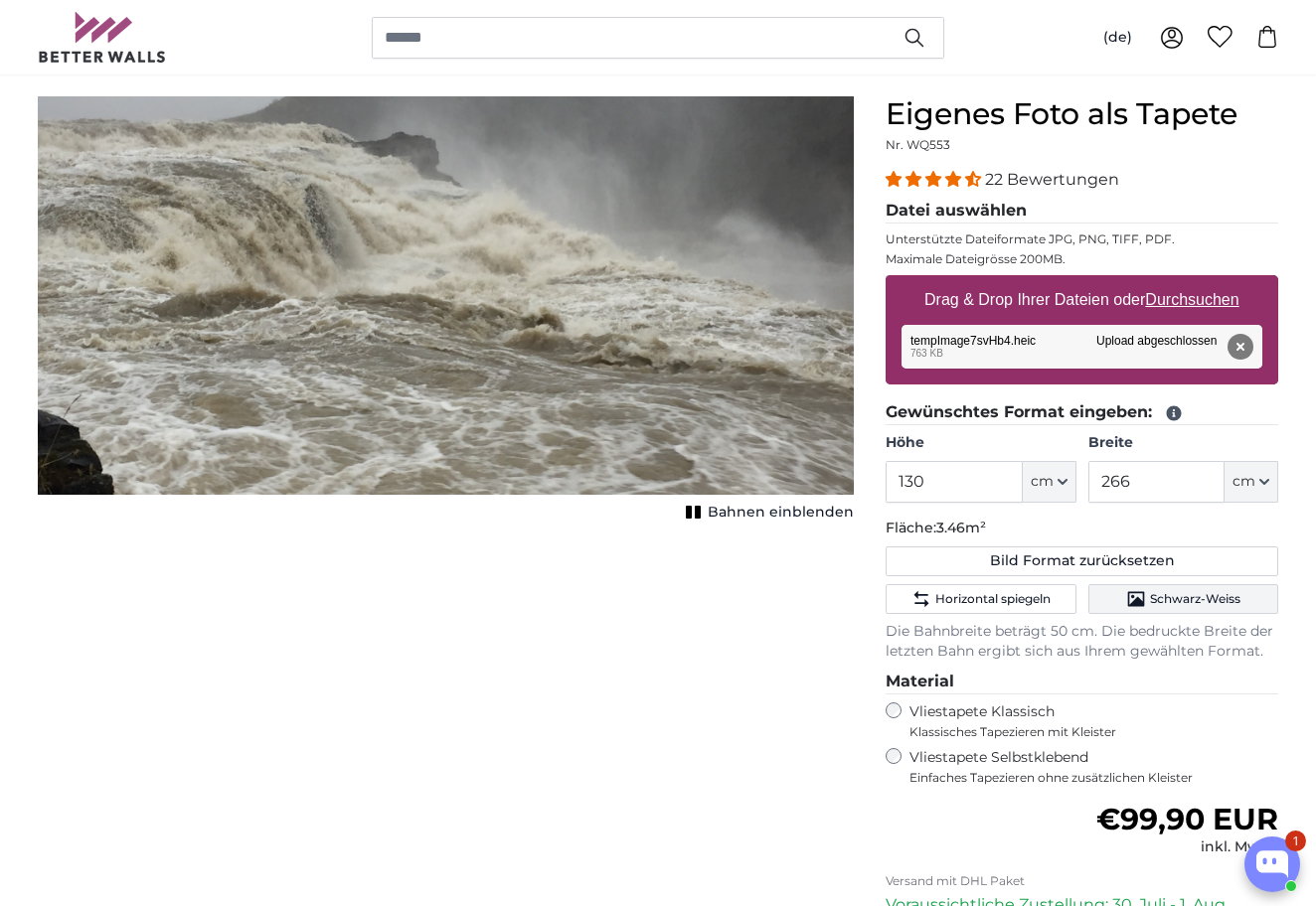 click on "Schwarz-Weiss" 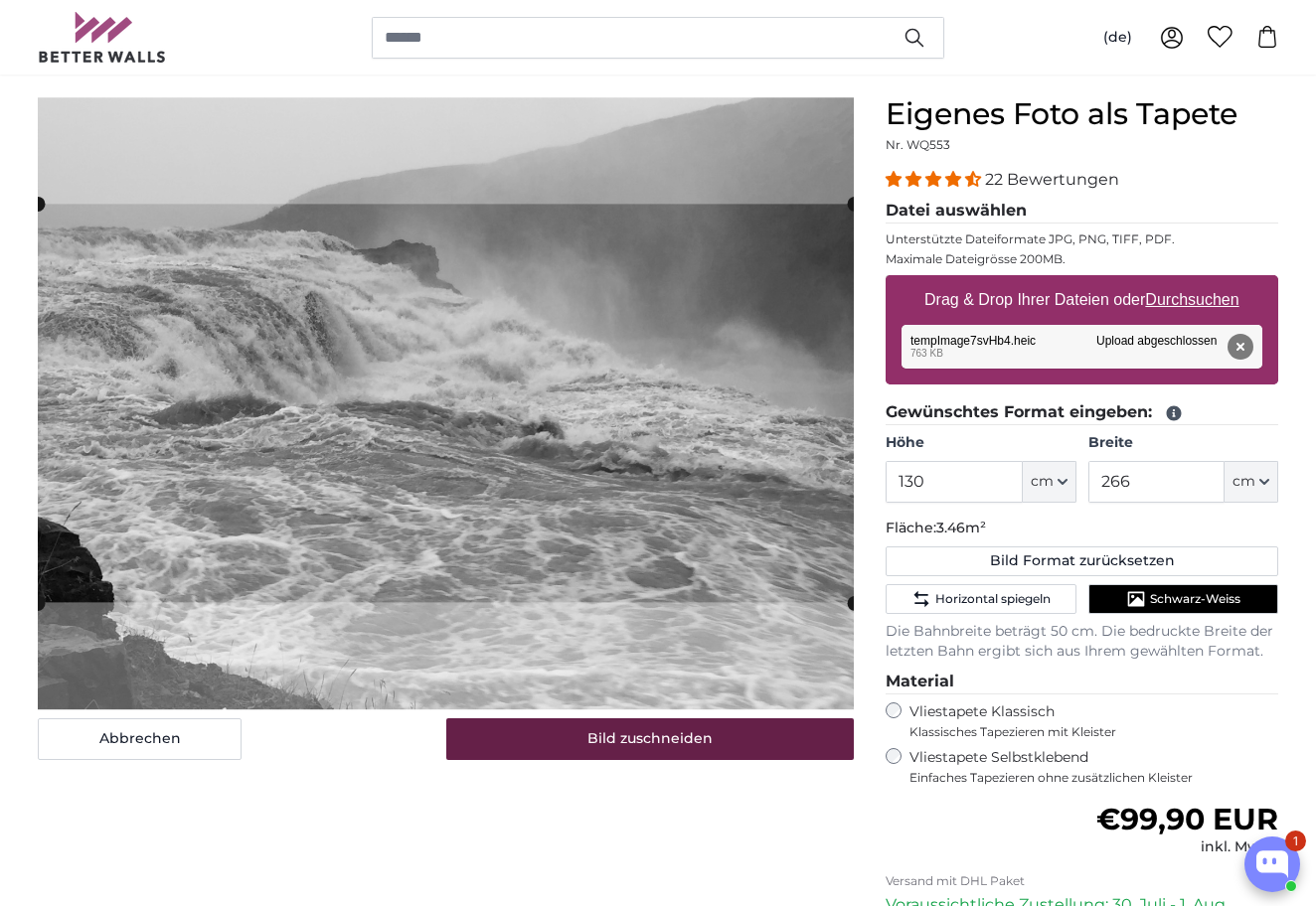 click on "Bild zuschneiden" at bounding box center (650, 739) 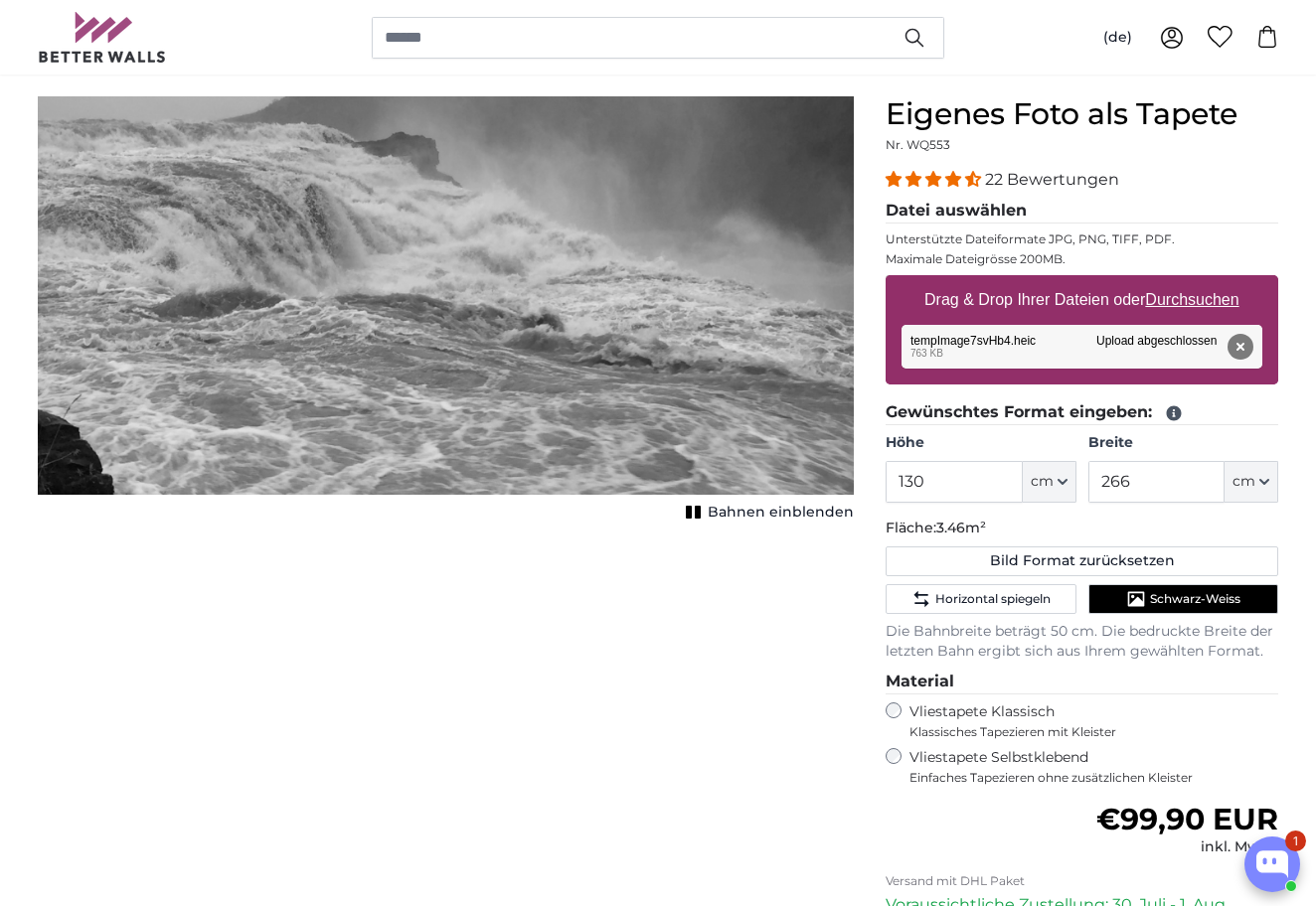 click on "Durchsuchen" at bounding box center (1193, 299) 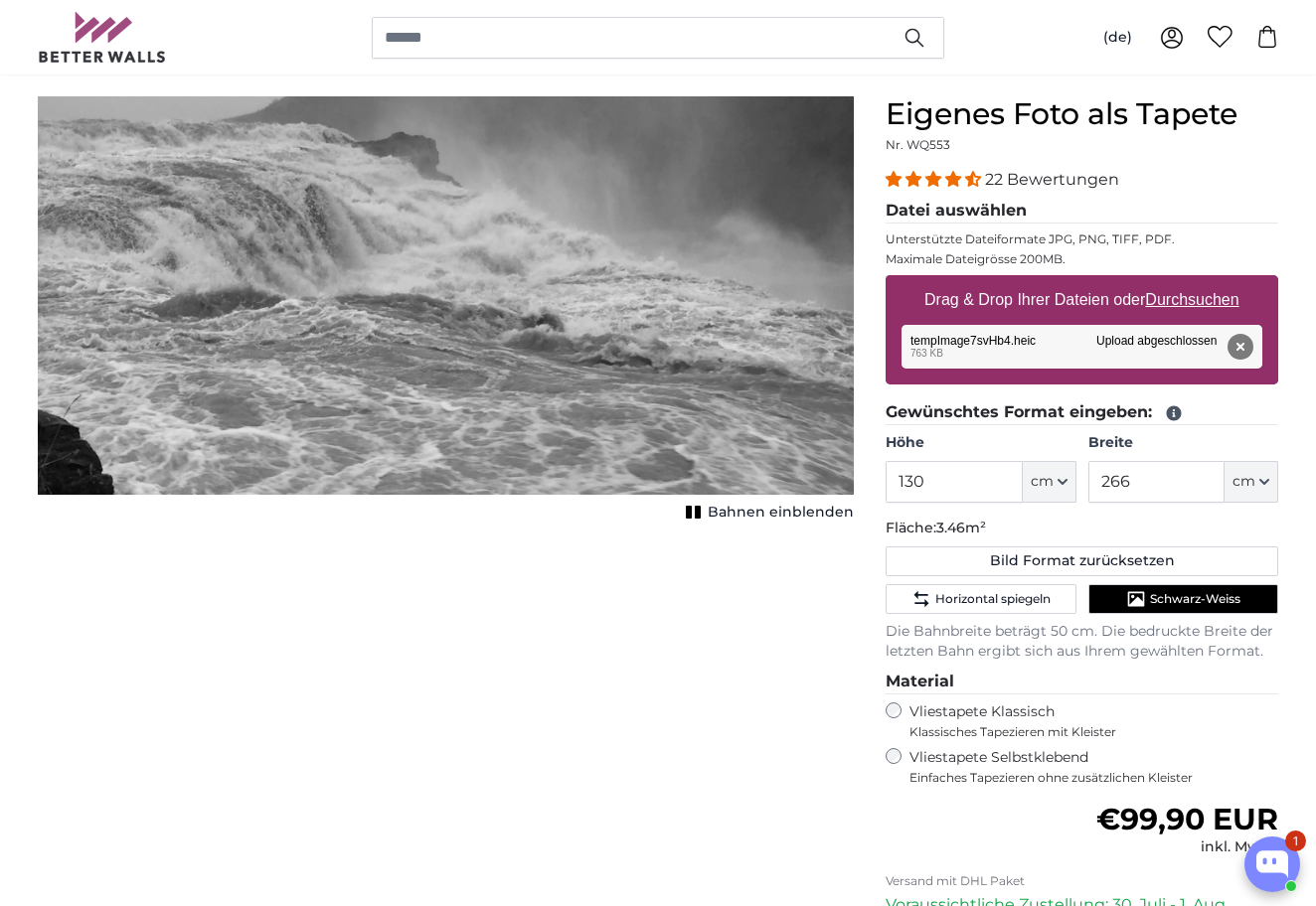 type on "**********" 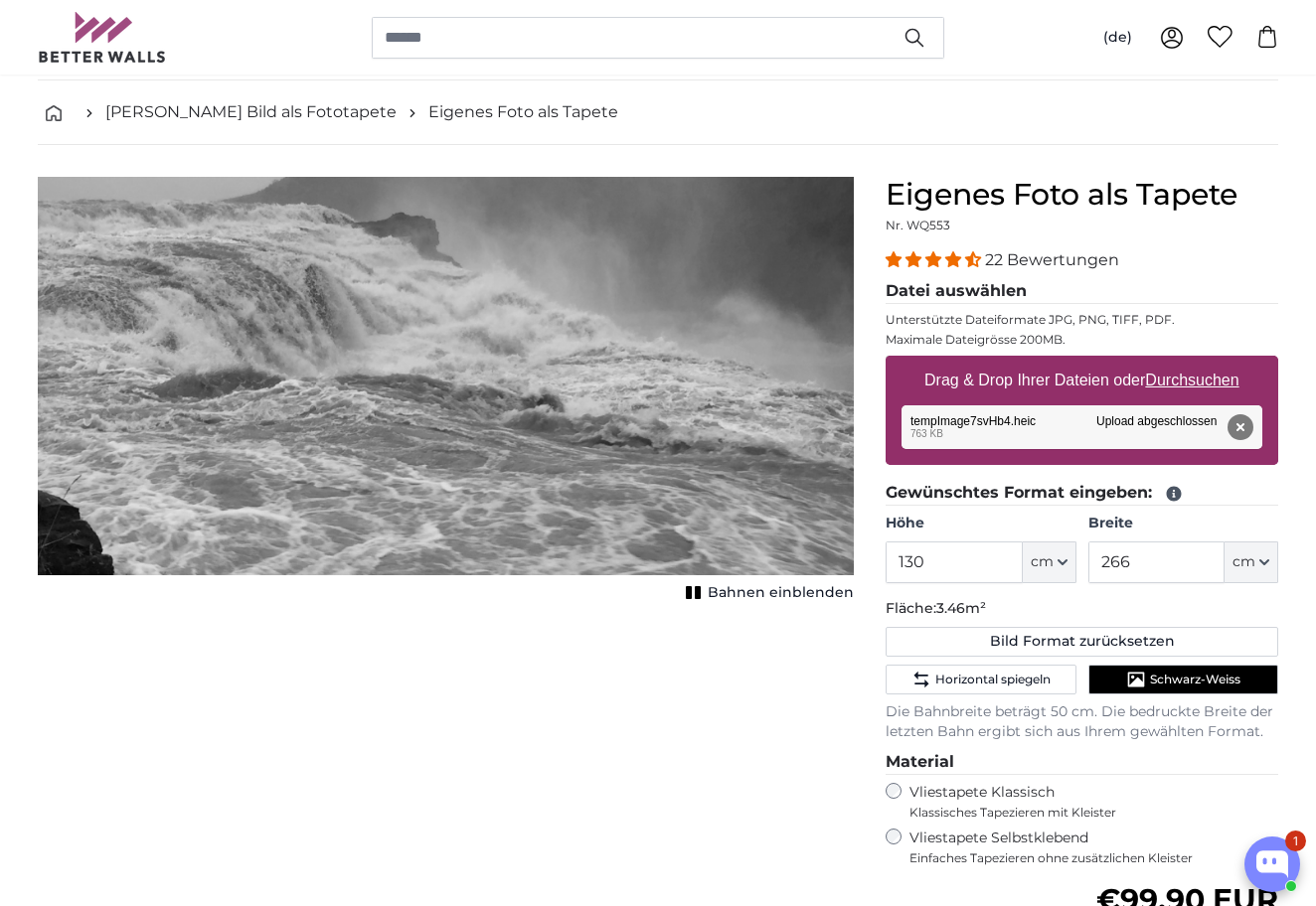 scroll, scrollTop: 78, scrollLeft: 0, axis: vertical 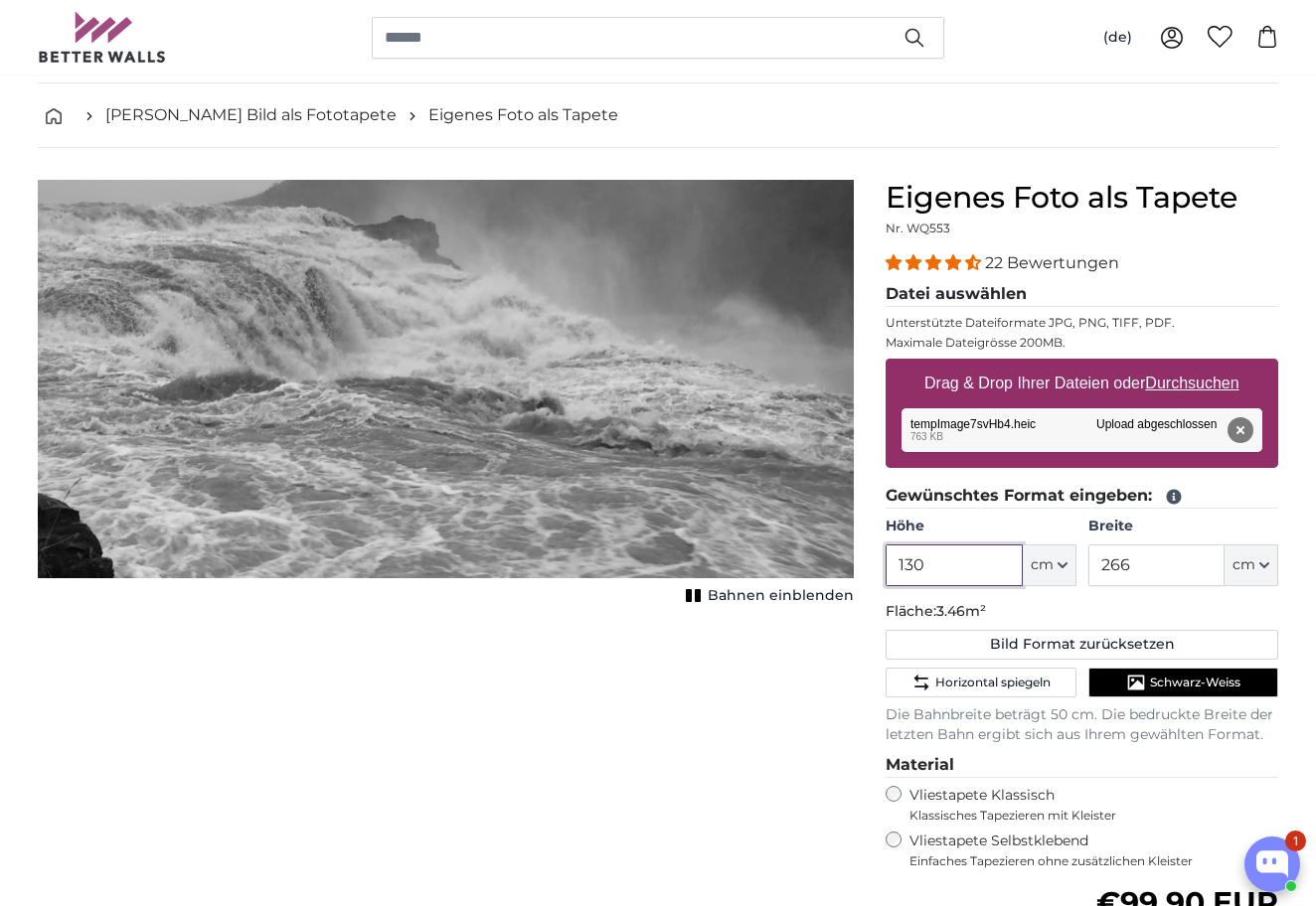 click on "130" at bounding box center [953, 565] 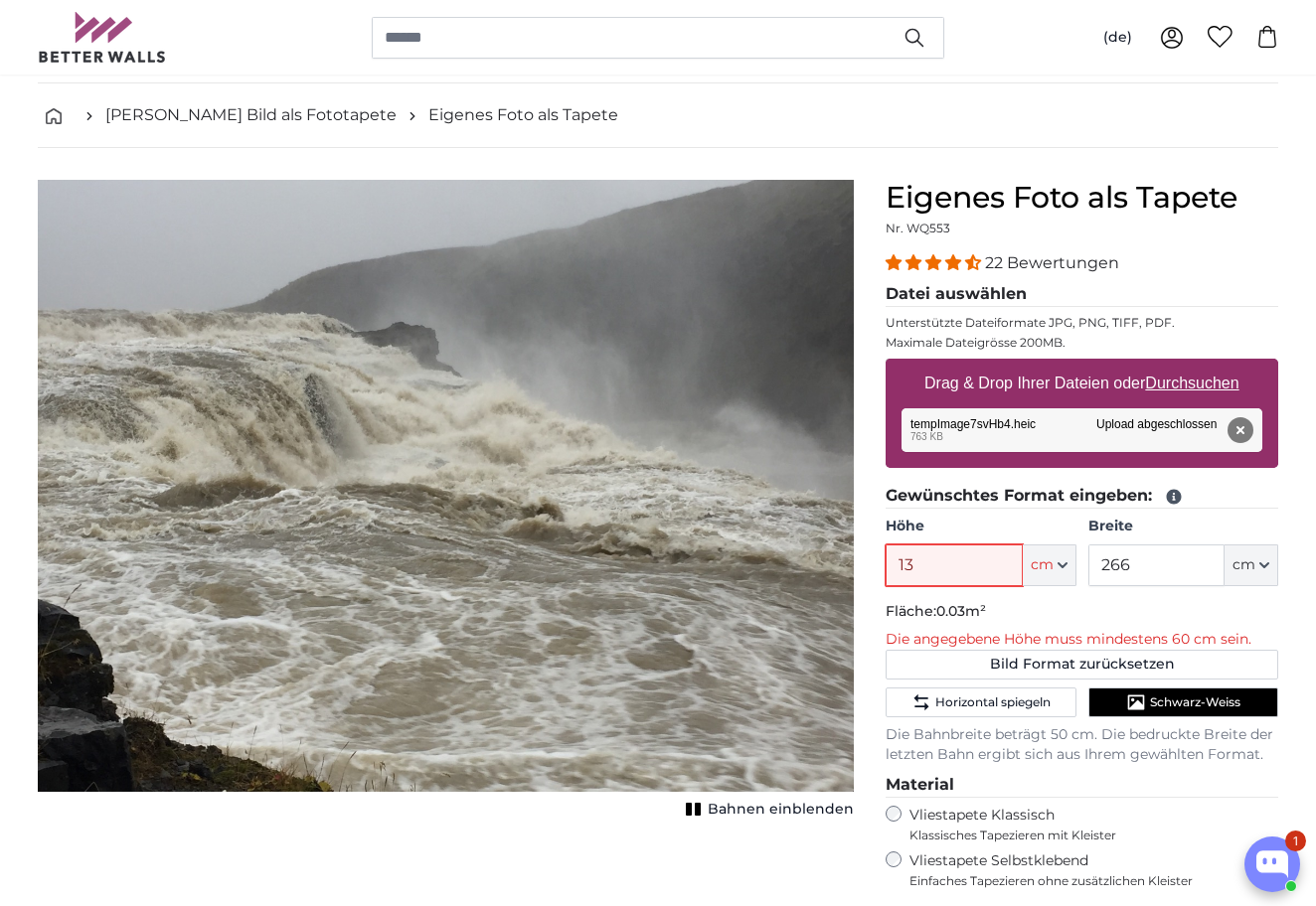 type on "130" 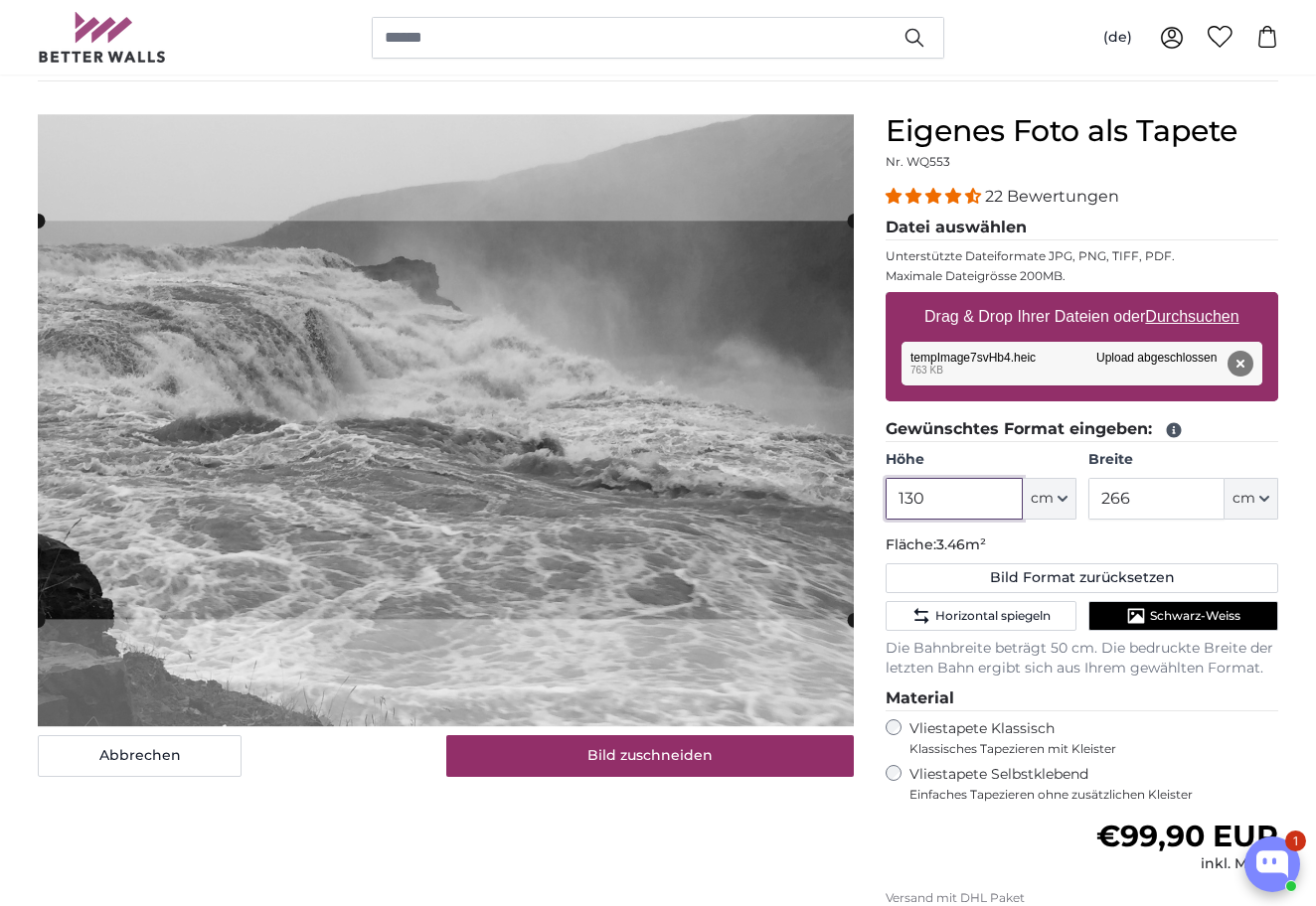 scroll, scrollTop: 150, scrollLeft: 0, axis: vertical 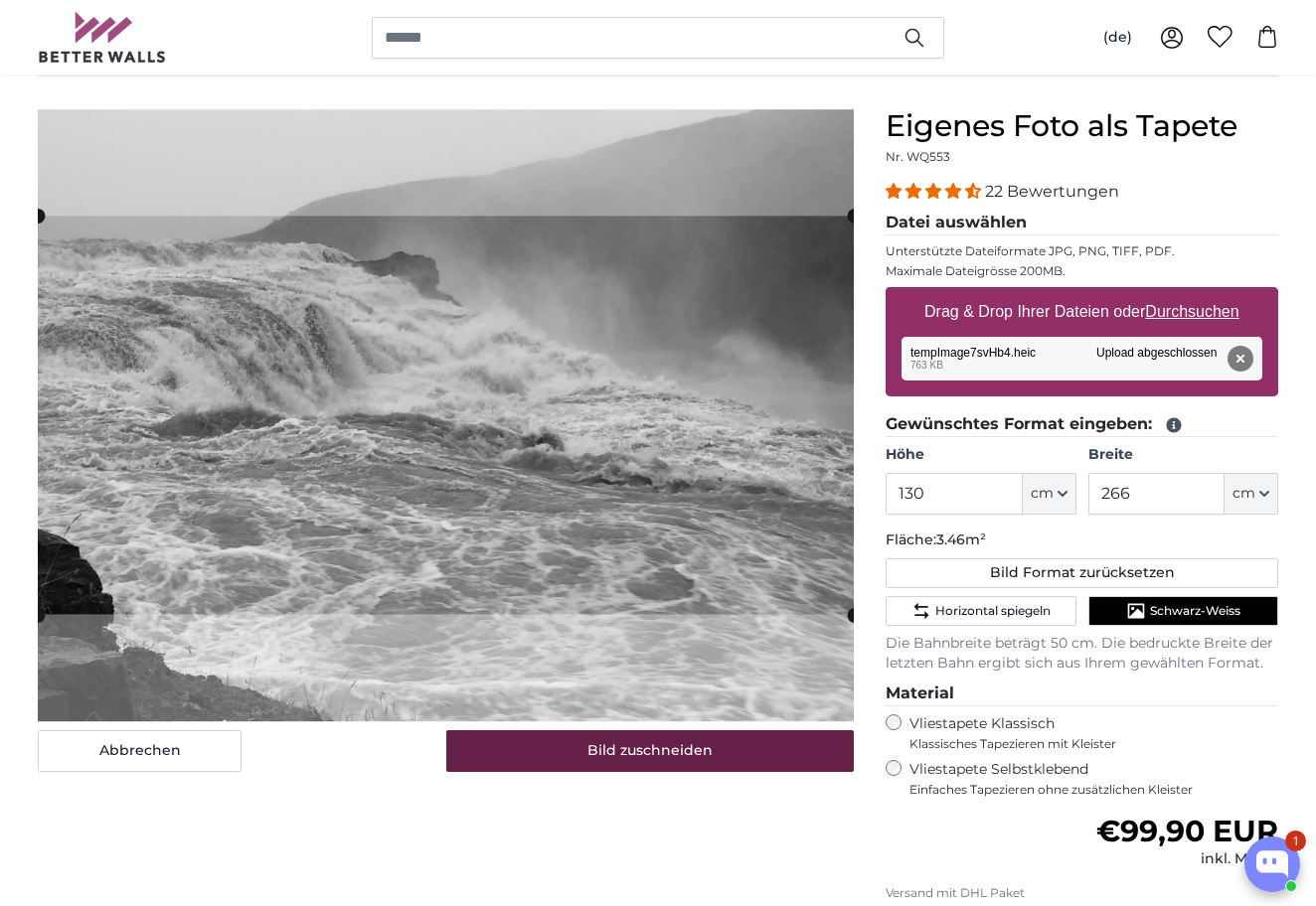 click on "Bild zuschneiden" at bounding box center [650, 751] 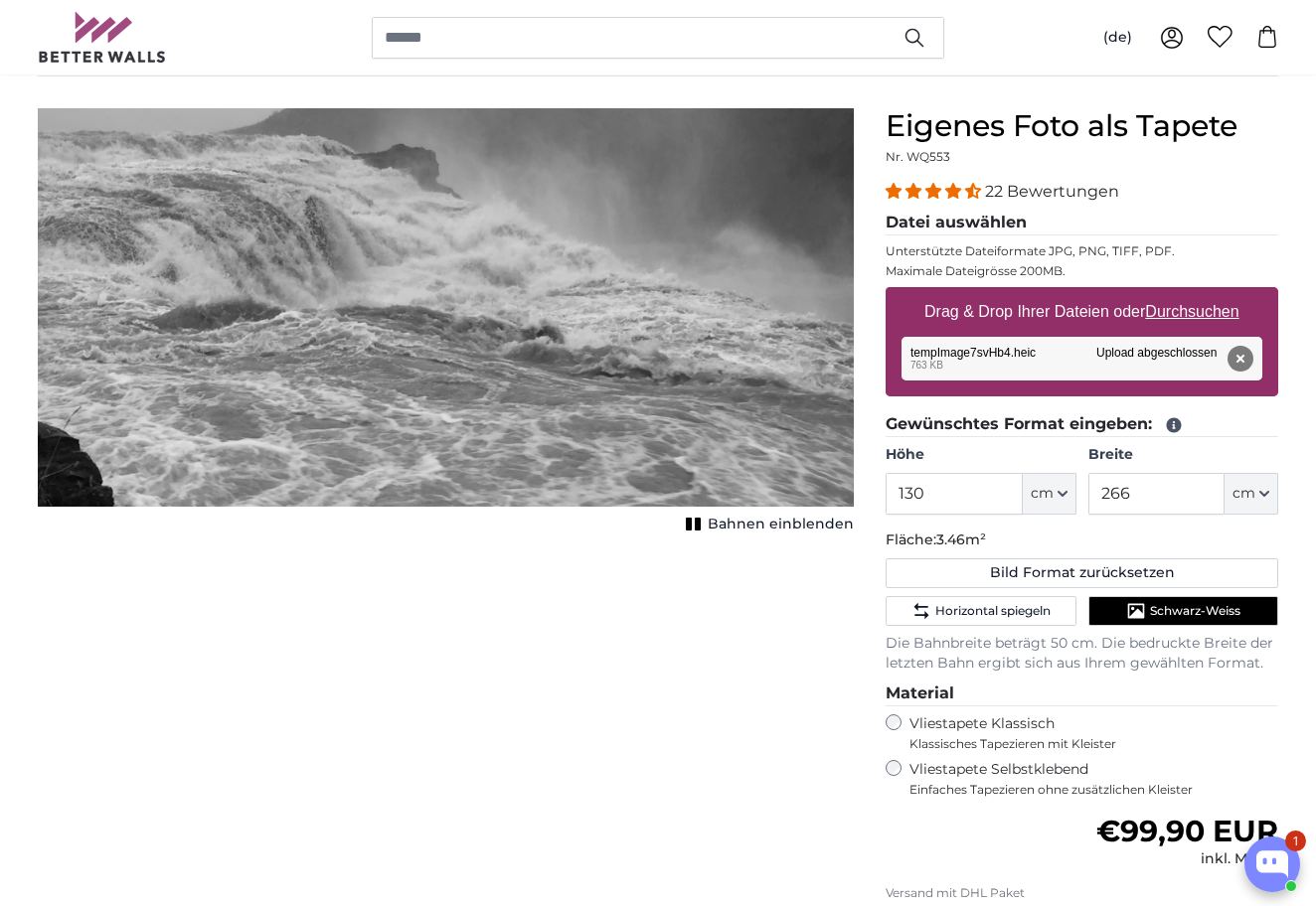 click on "Durchsuchen" at bounding box center [1193, 311] 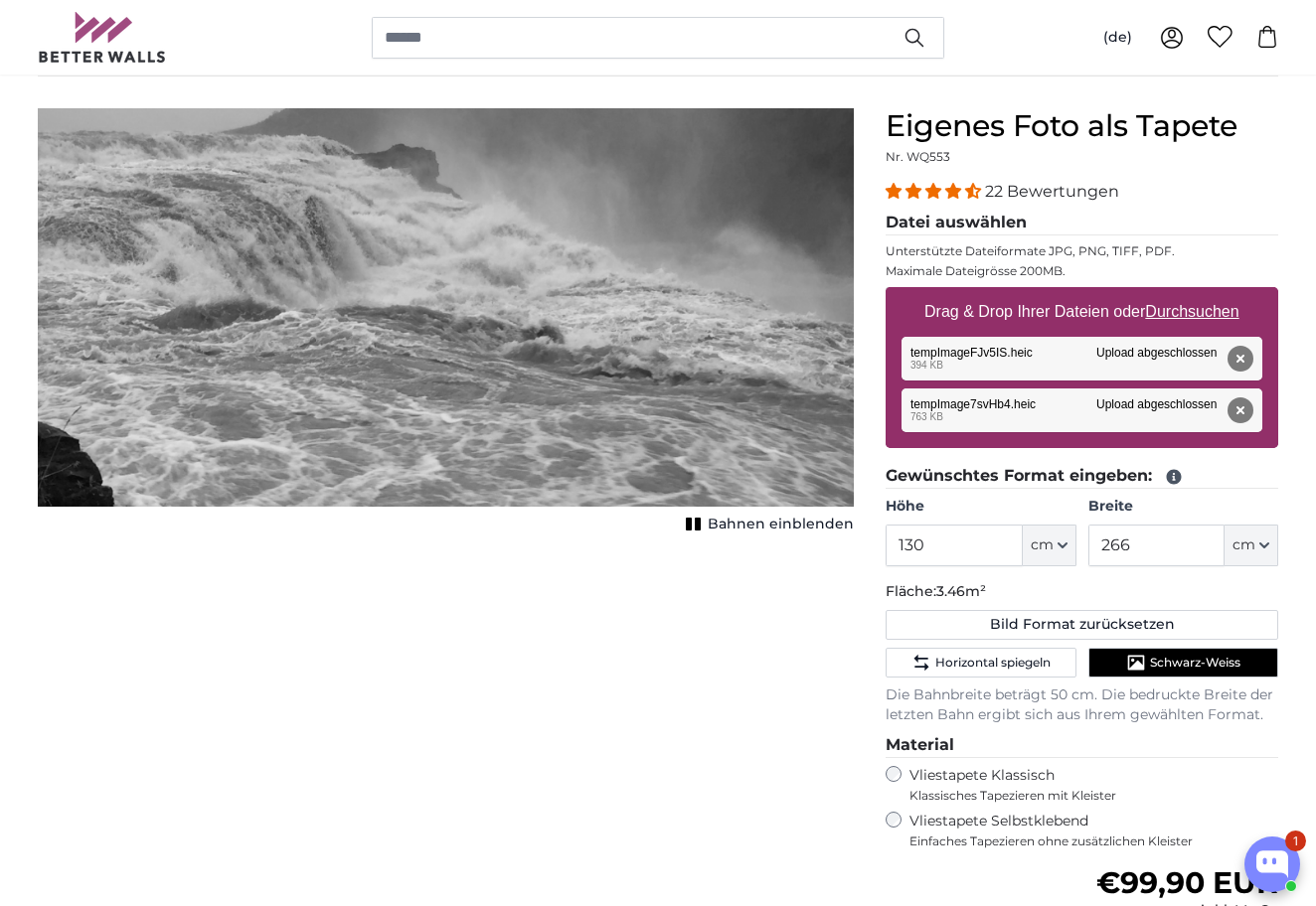 scroll, scrollTop: 150, scrollLeft: 0, axis: vertical 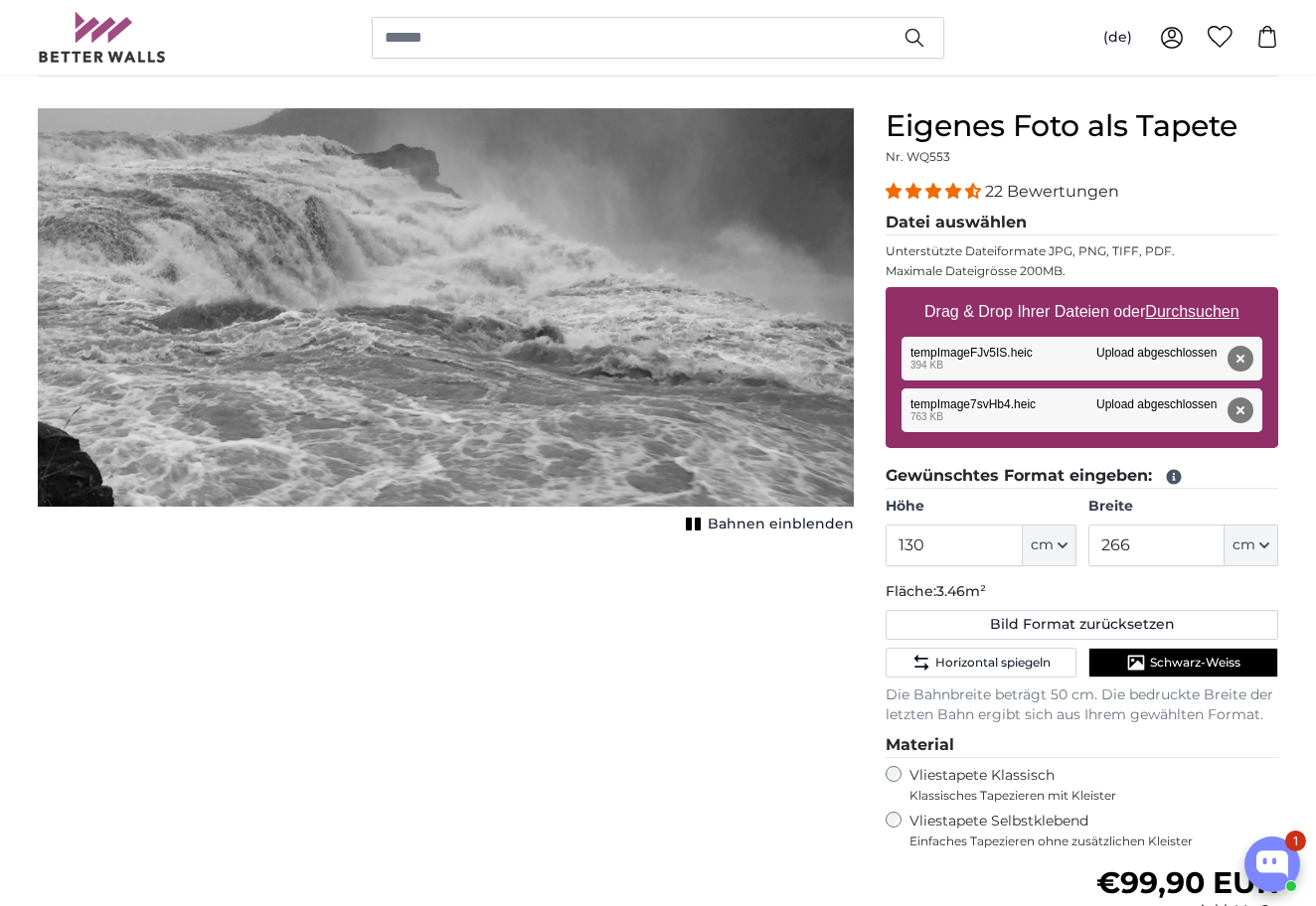 click on "Entfernen Nochmal versuchen Entfernen Hochladen Abbrechen Nochmal versuchen Entfernen tempImageFJv5IS.heic 394 KB Upload abgeschlossen Klicken Sie um den Vorgang rückgängig zu machen" at bounding box center [1081, 359] 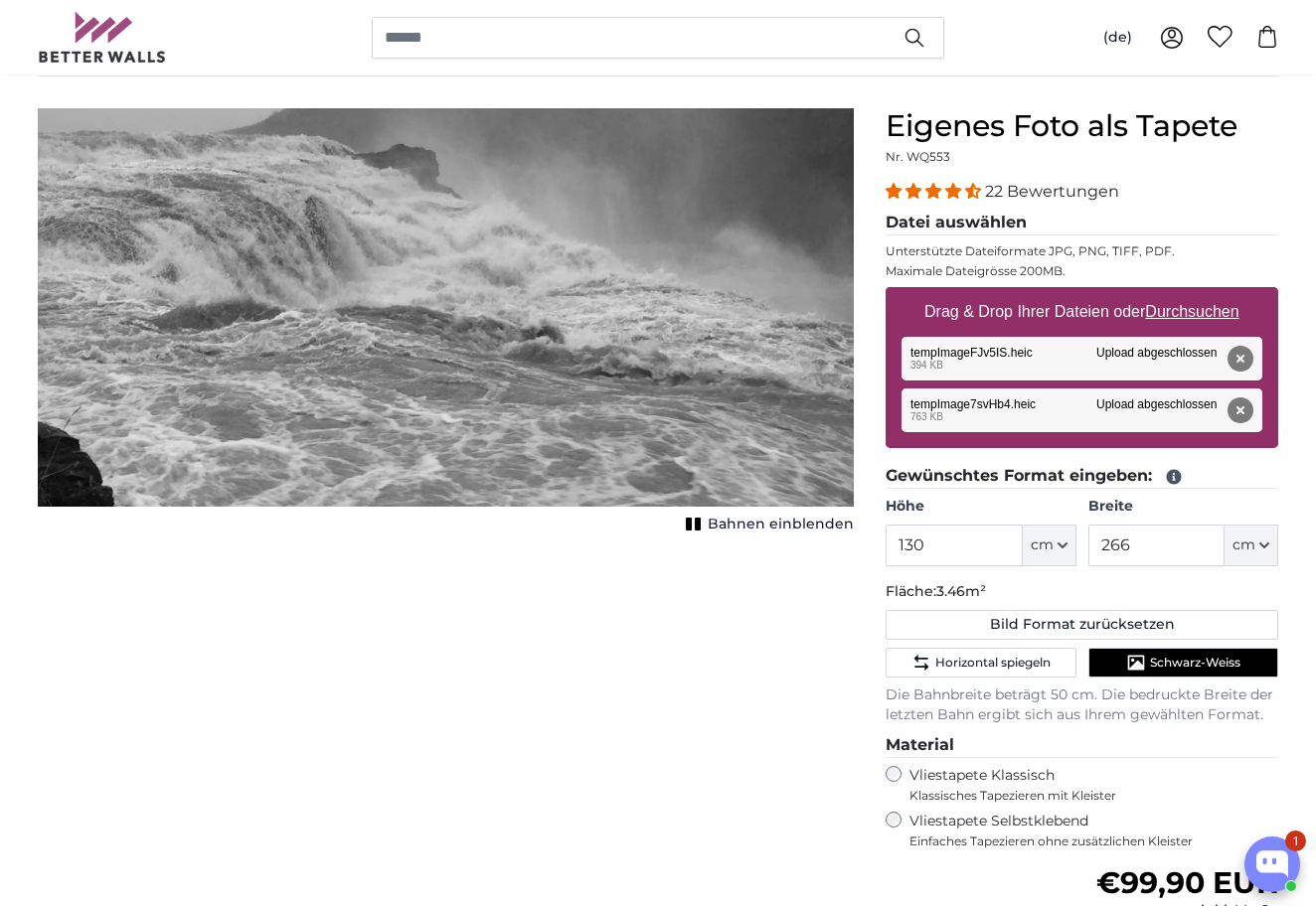 click at bounding box center [445, 307] 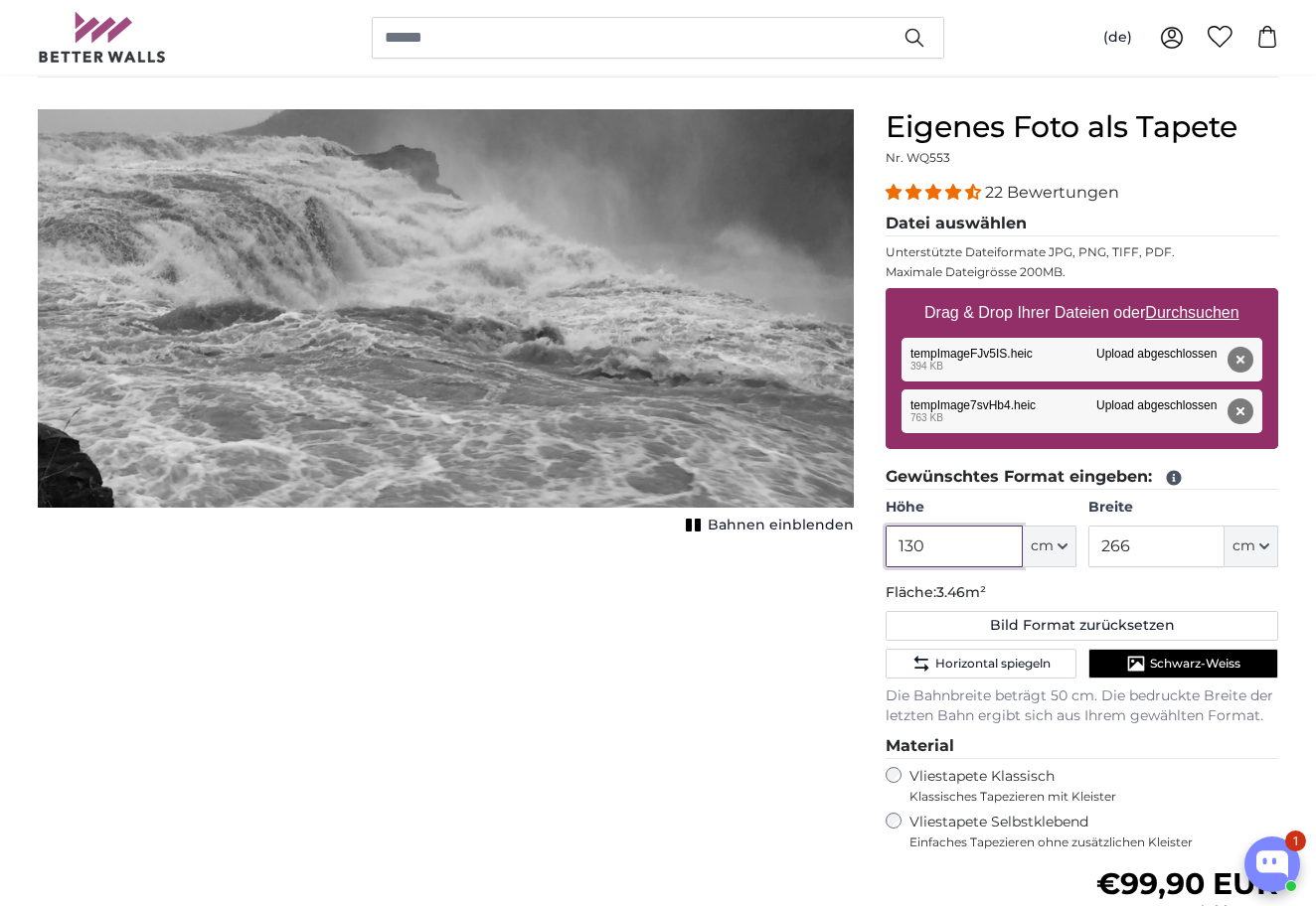 click on "130" at bounding box center (953, 546) 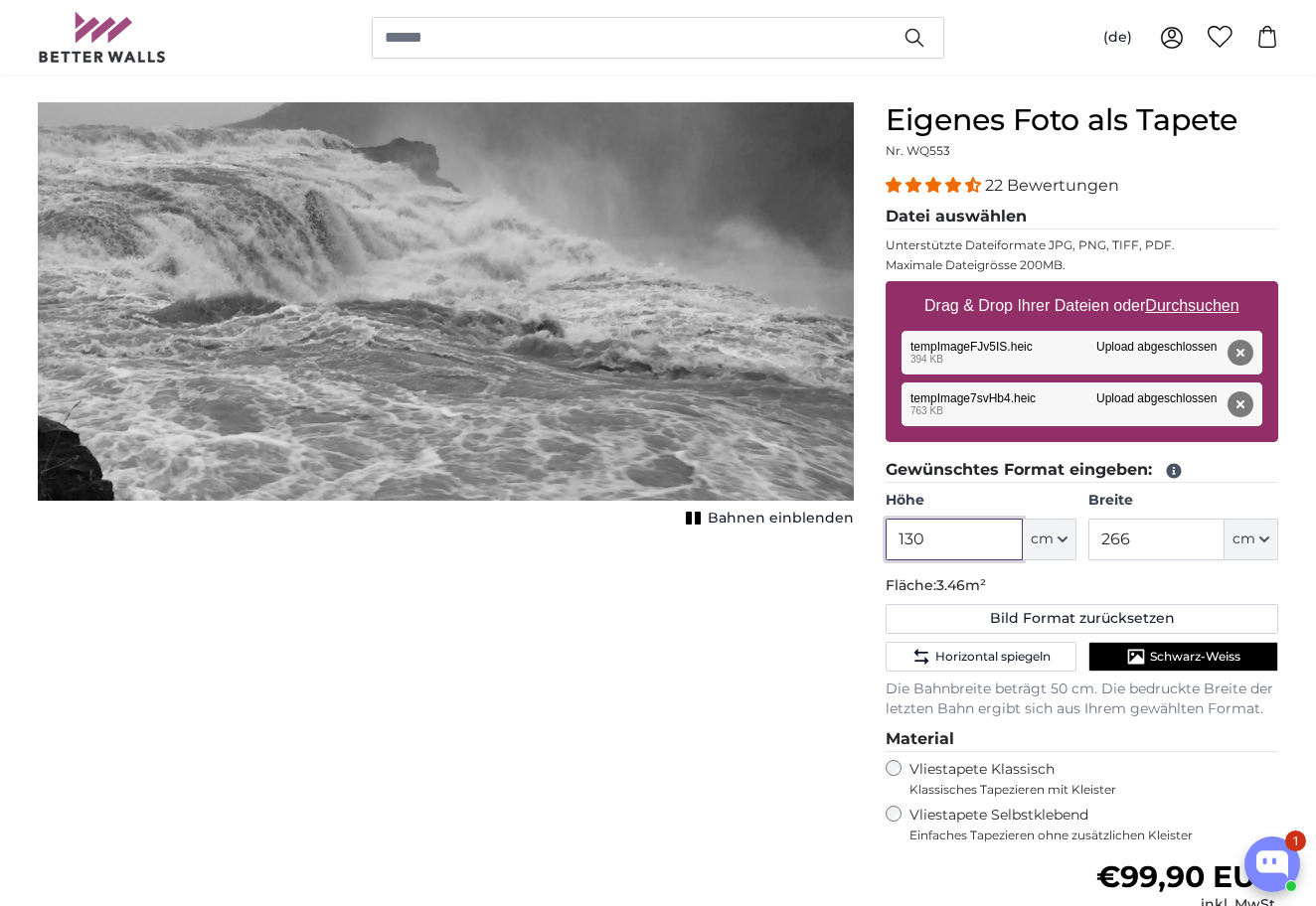 scroll, scrollTop: 157, scrollLeft: 0, axis: vertical 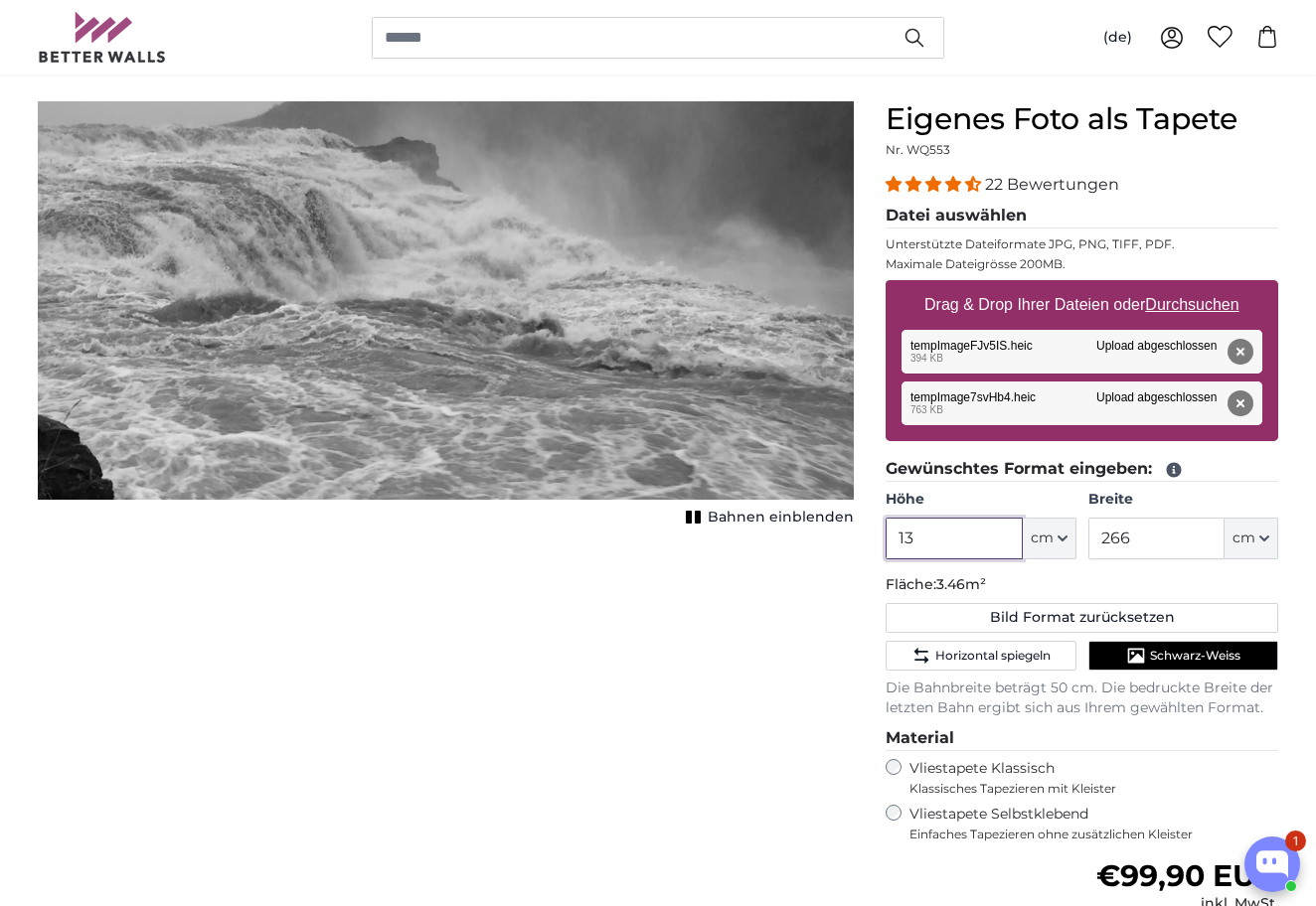 type on "1" 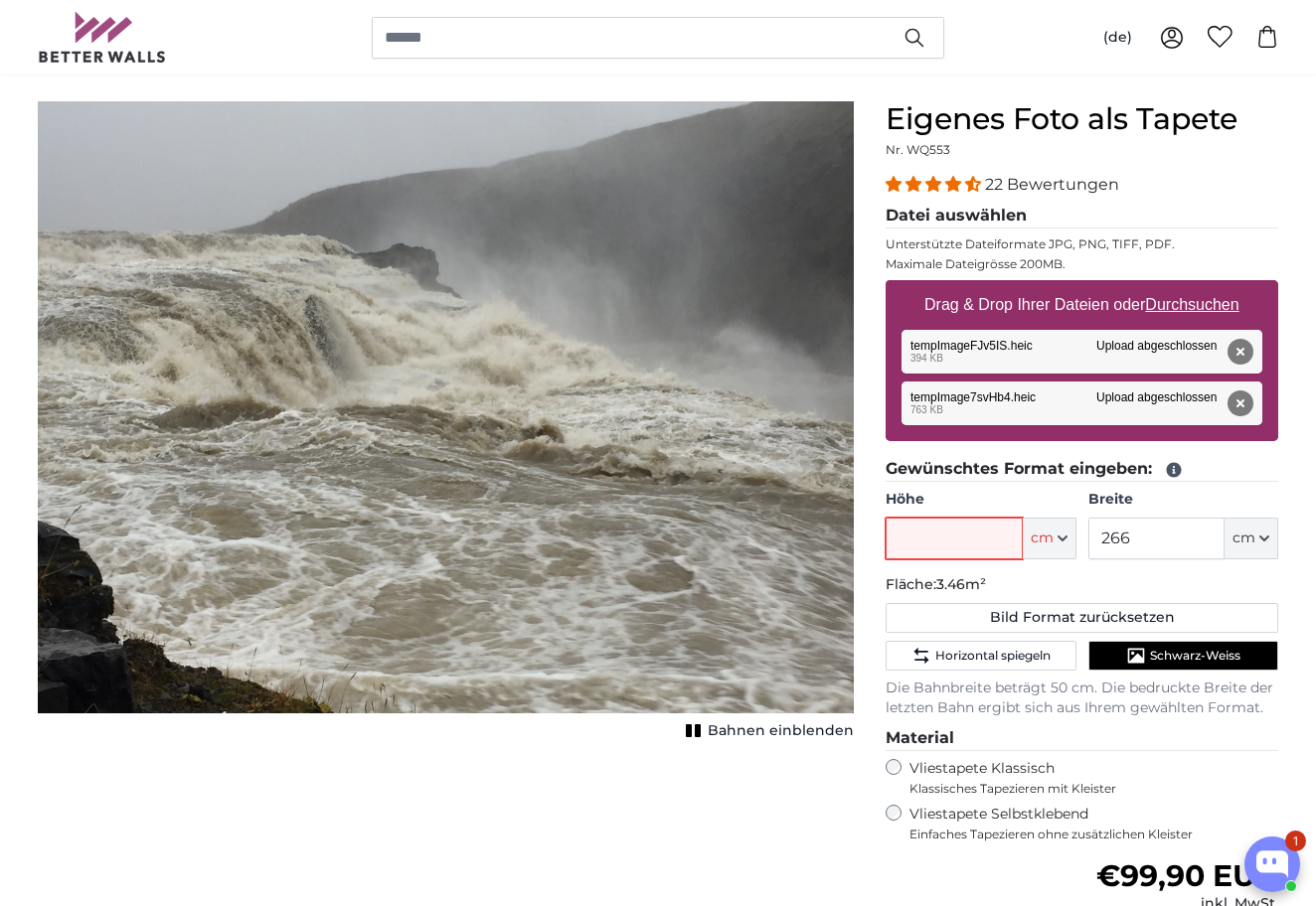 scroll, scrollTop: 156, scrollLeft: 0, axis: vertical 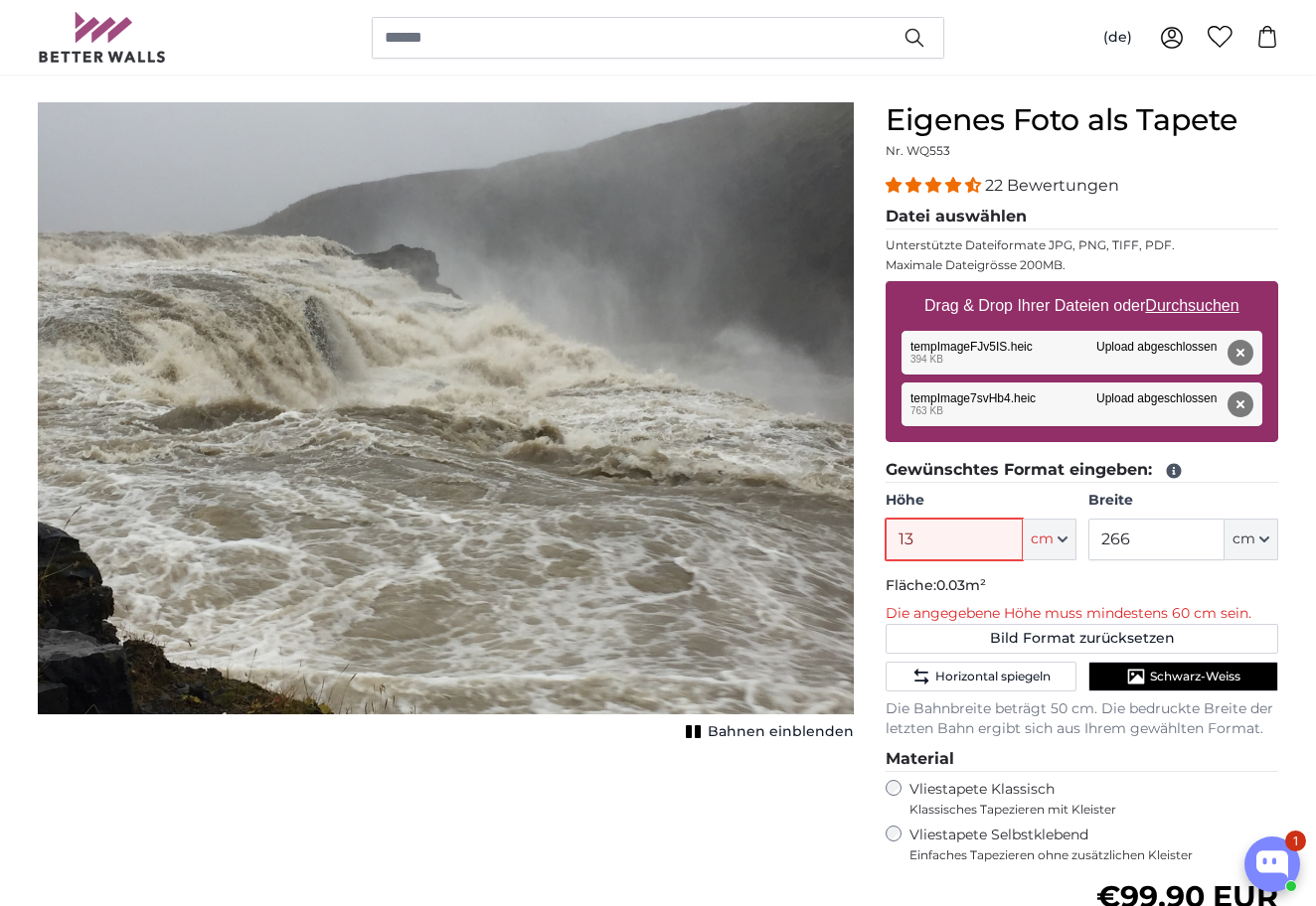 type on "130" 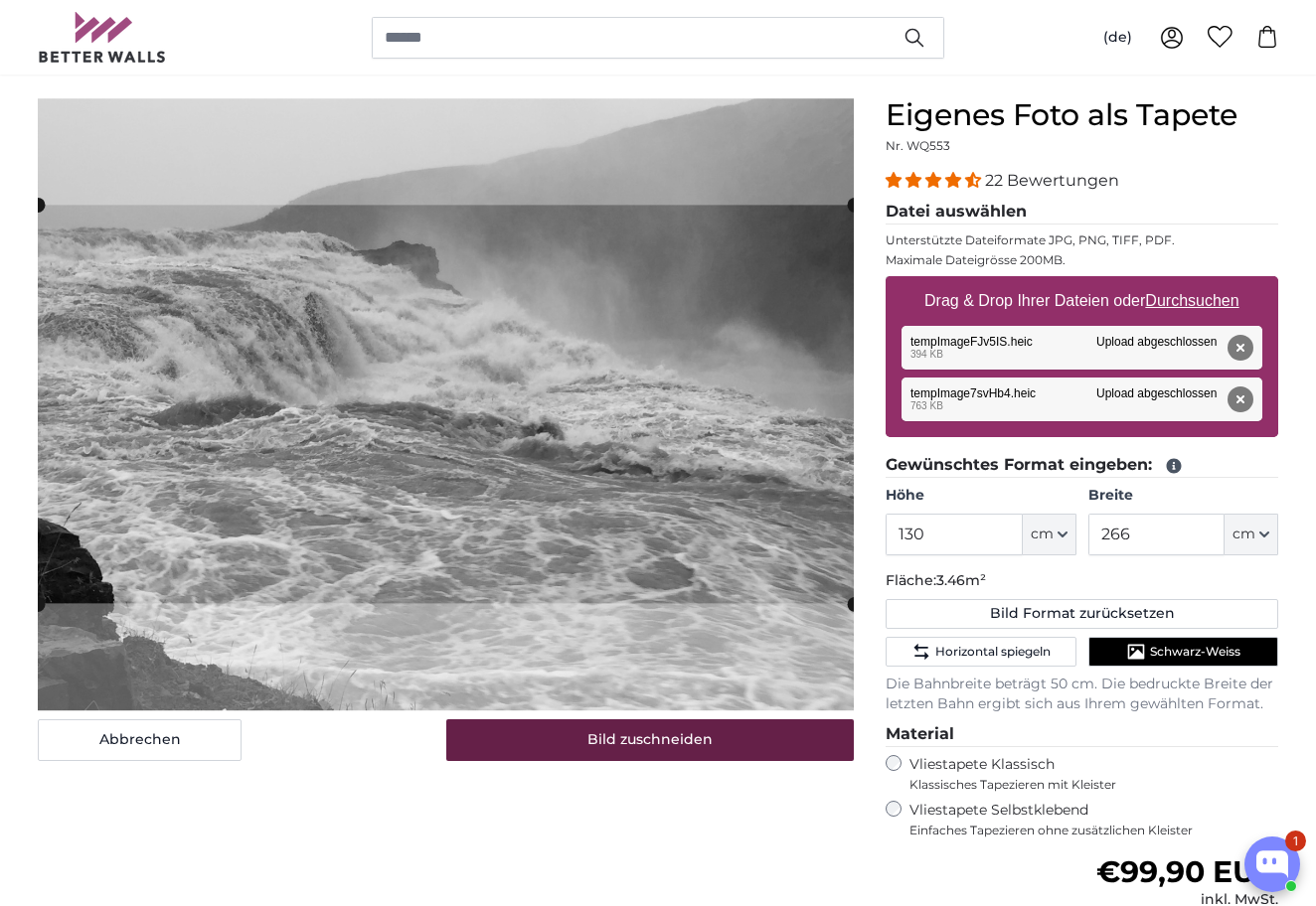 click on "Bild zuschneiden" at bounding box center [650, 740] 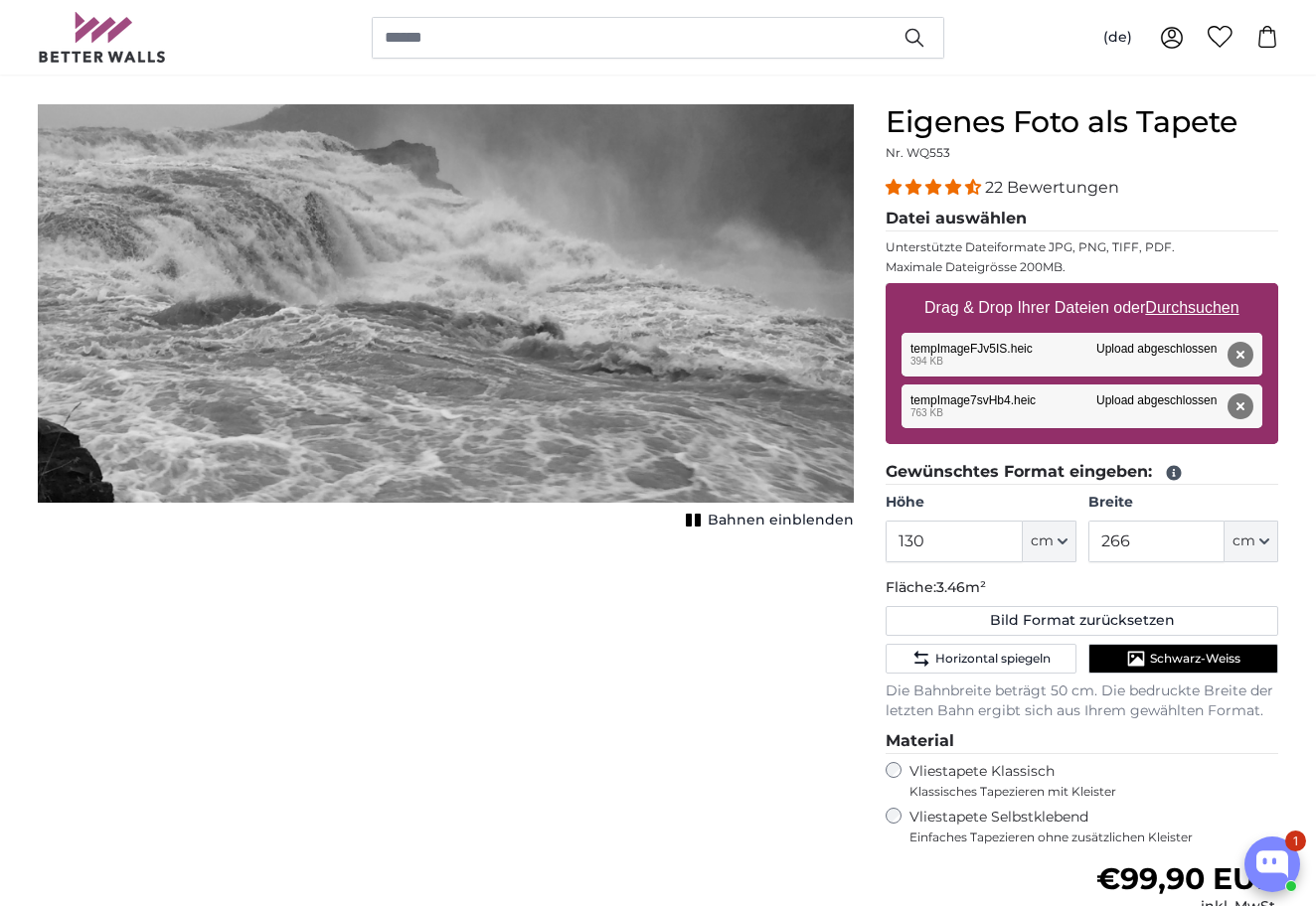 scroll, scrollTop: 162, scrollLeft: 1, axis: both 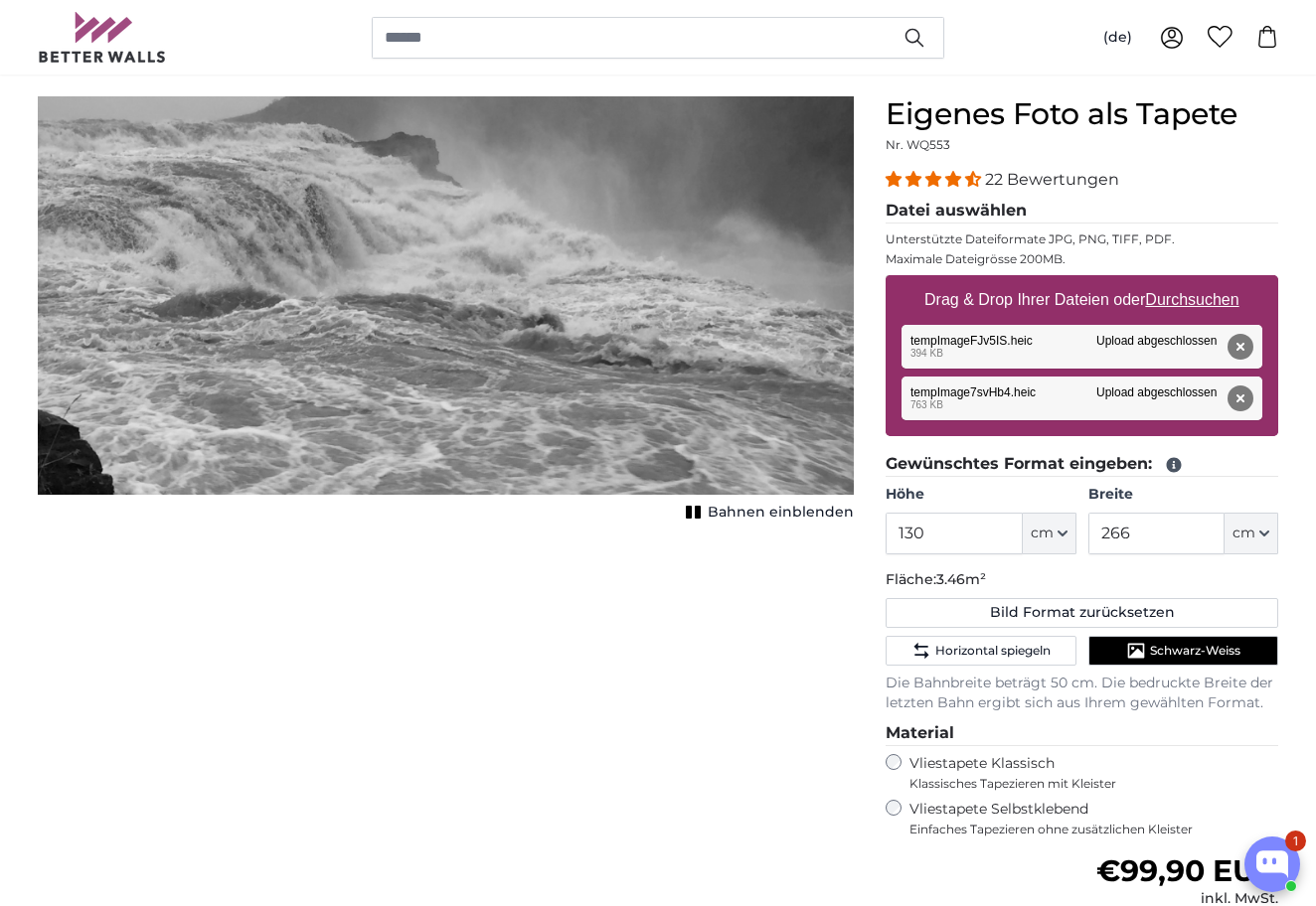 click on "Durchsuchen" at bounding box center (1193, 299) 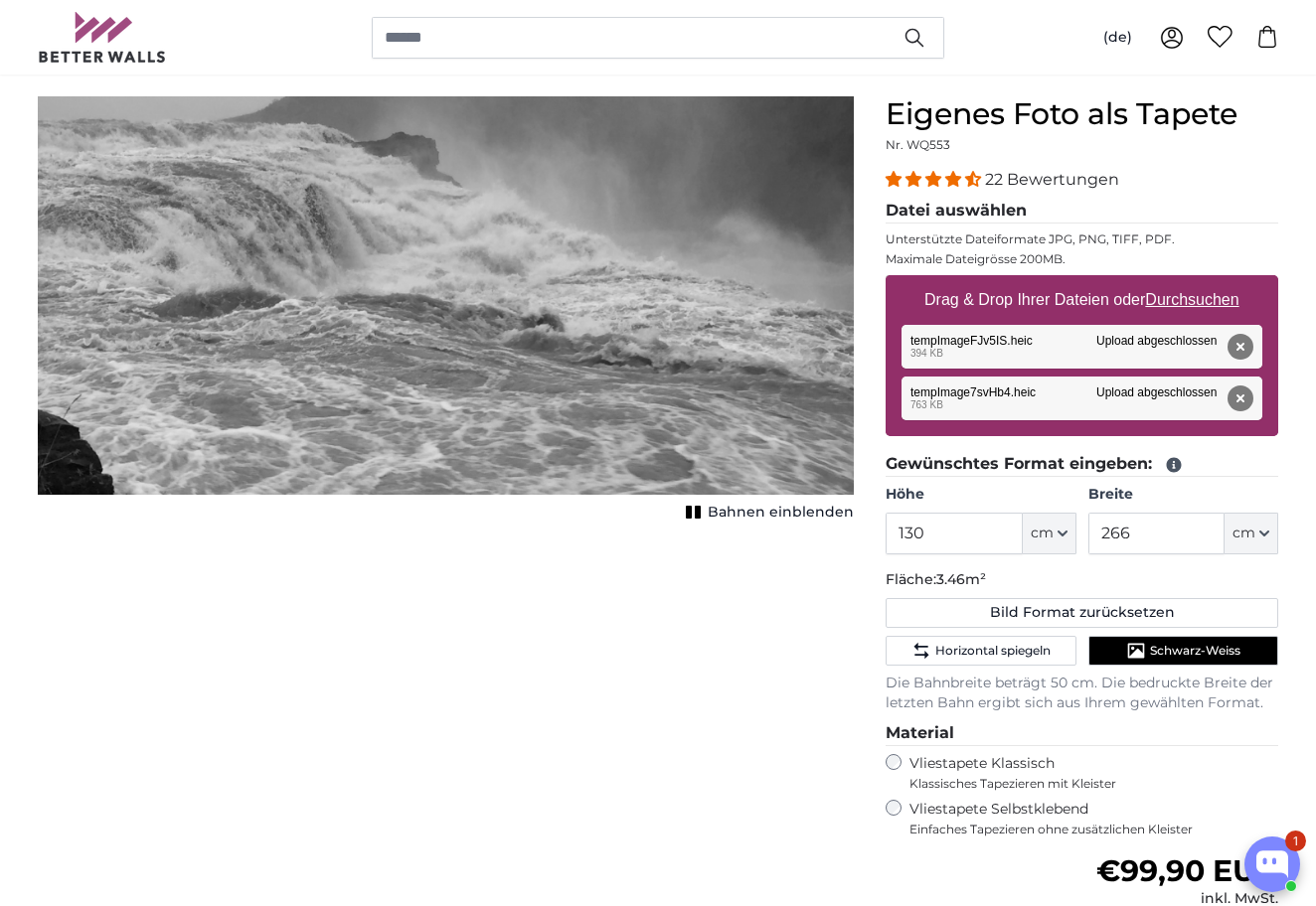 type on "**********" 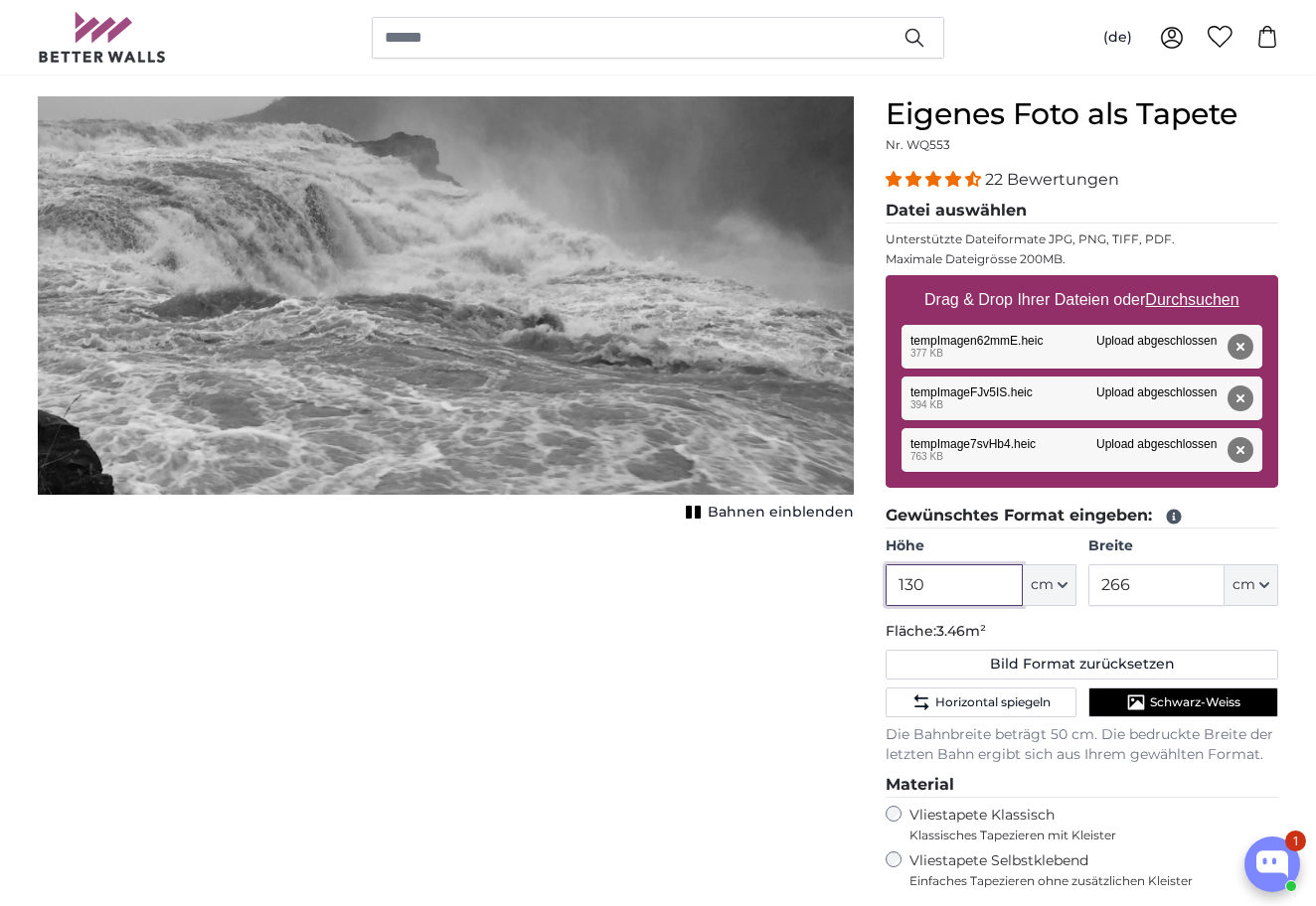 click on "130" at bounding box center (953, 585) 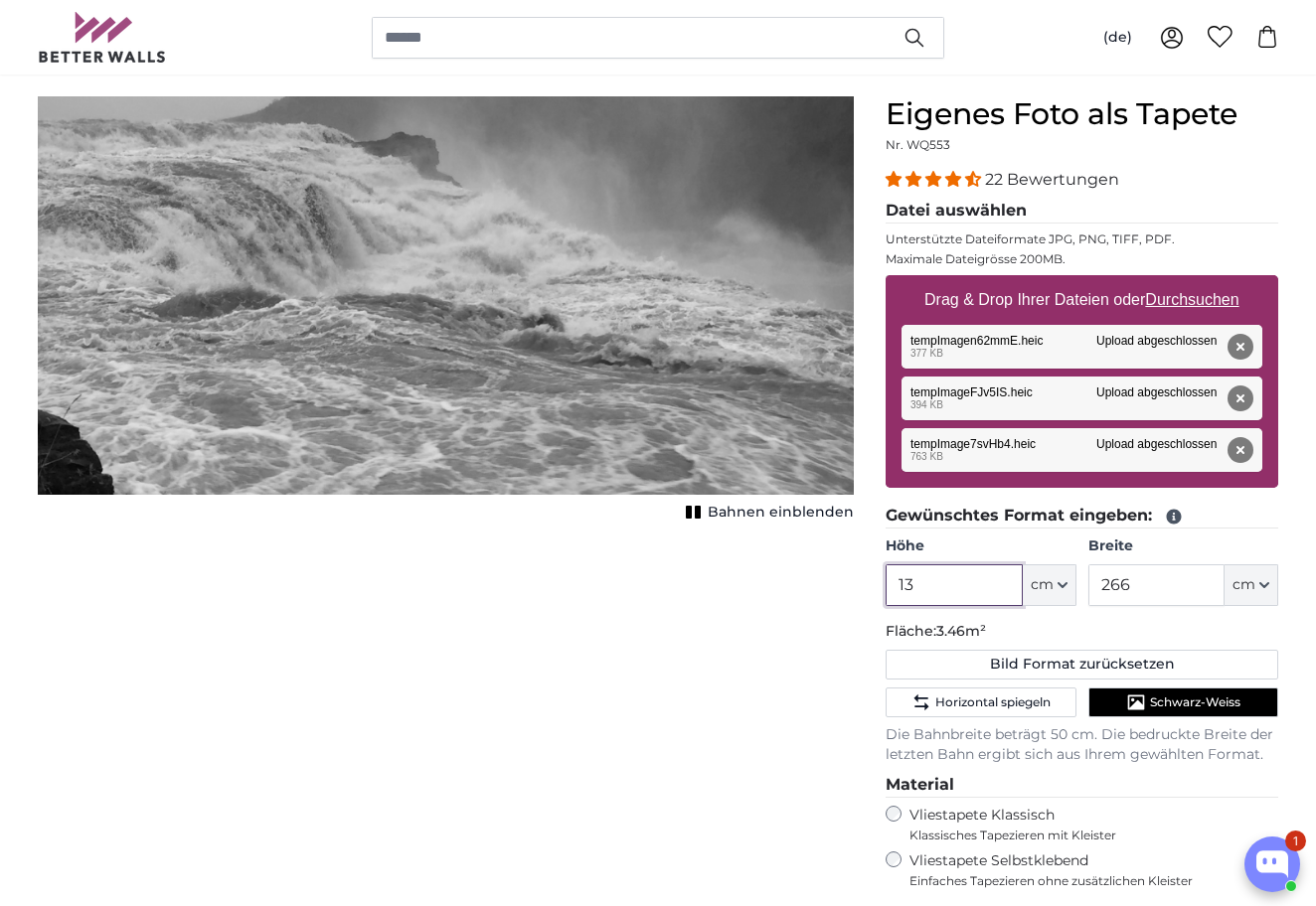 type on "1" 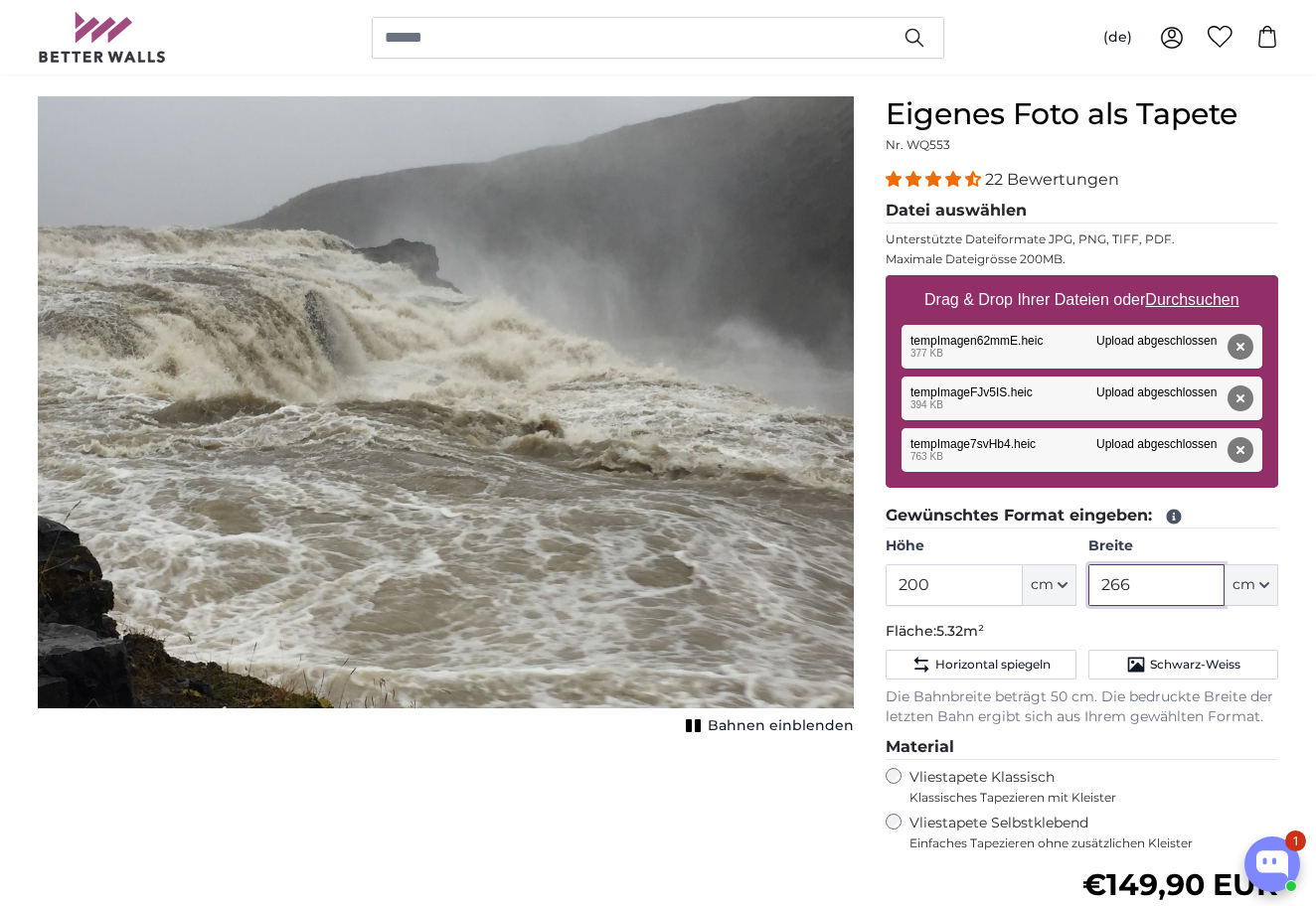 click on "266" at bounding box center (1156, 585) 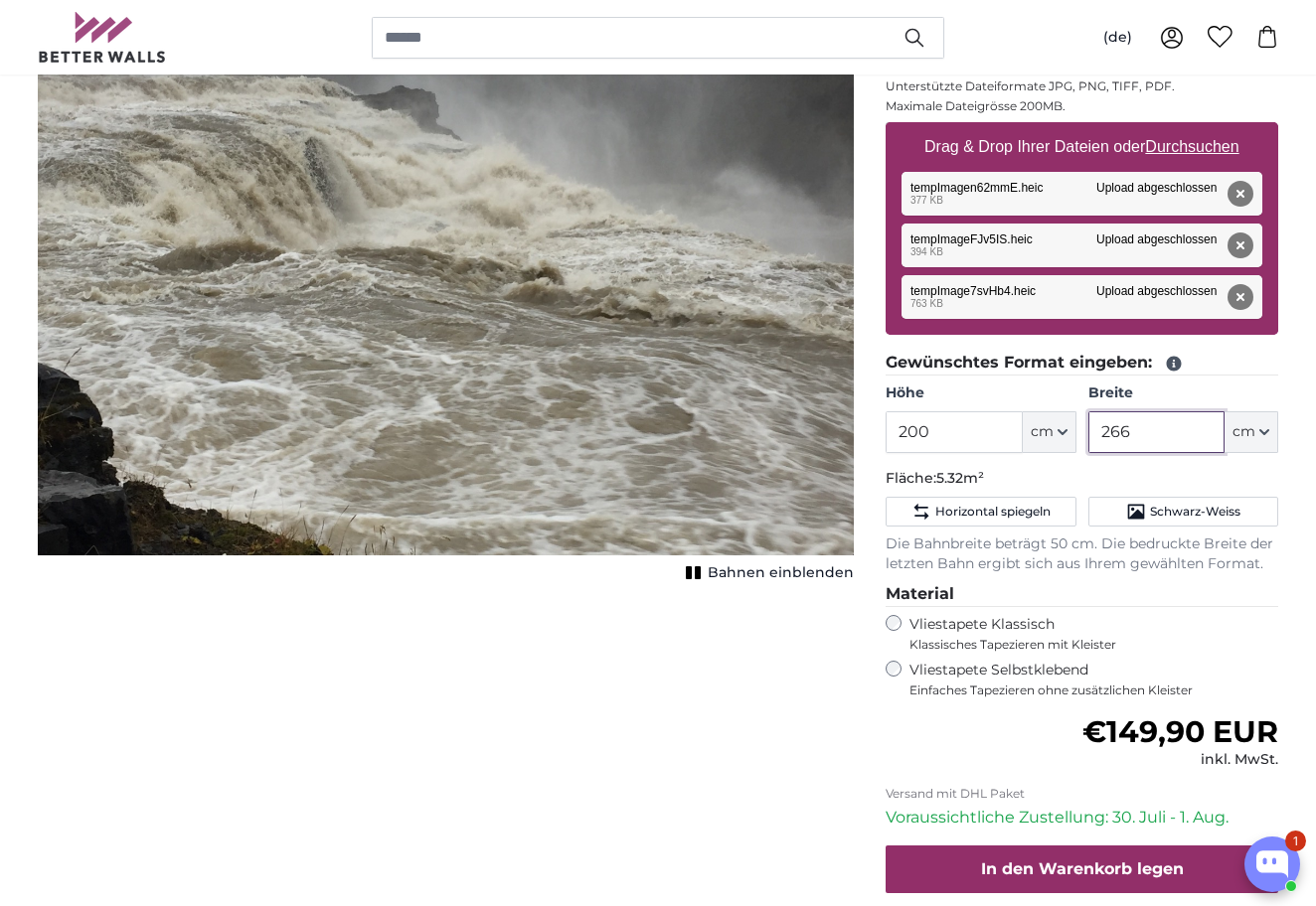 scroll, scrollTop: 325, scrollLeft: 0, axis: vertical 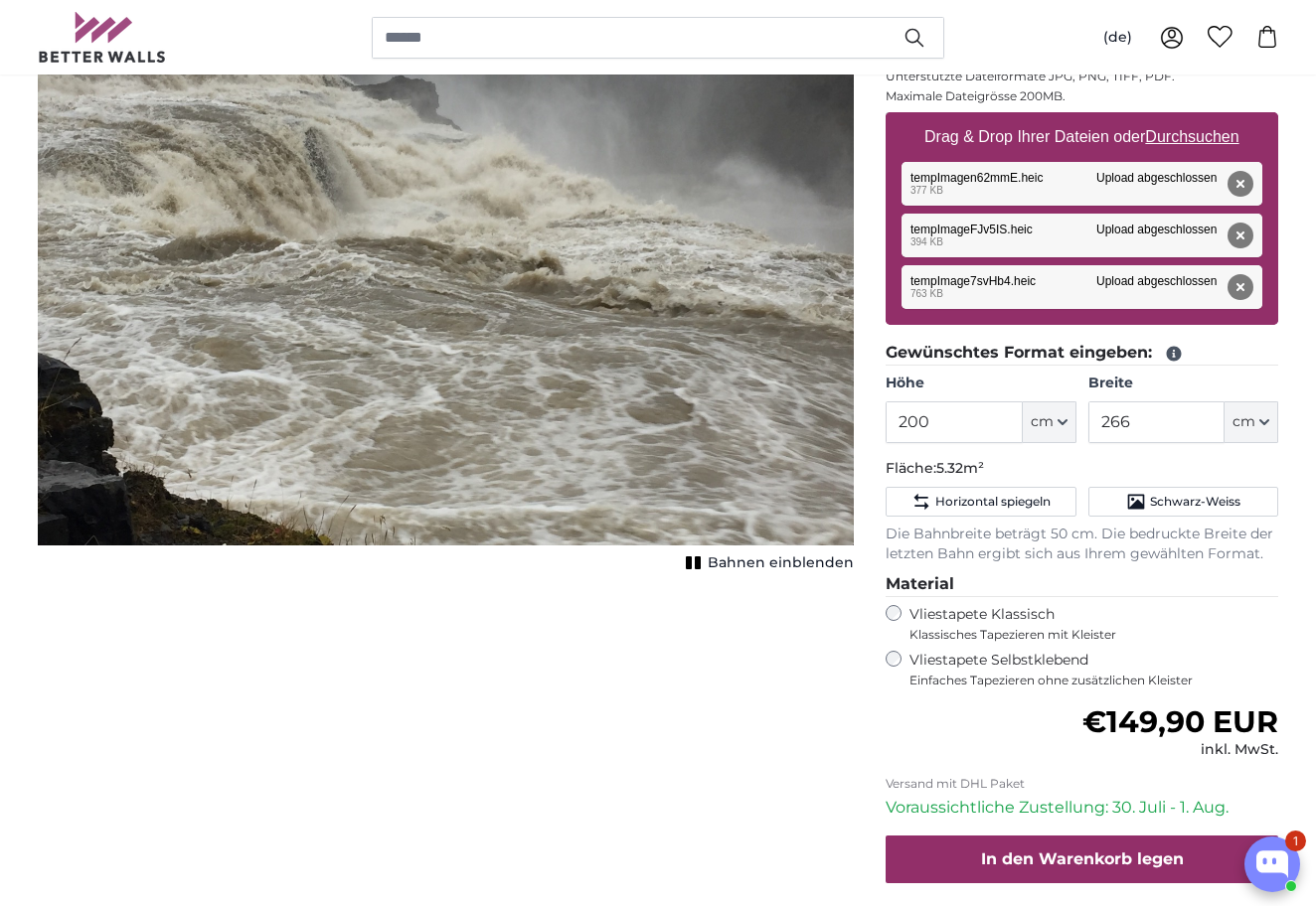 click on "Bahnen einblenden" at bounding box center (780, 563) 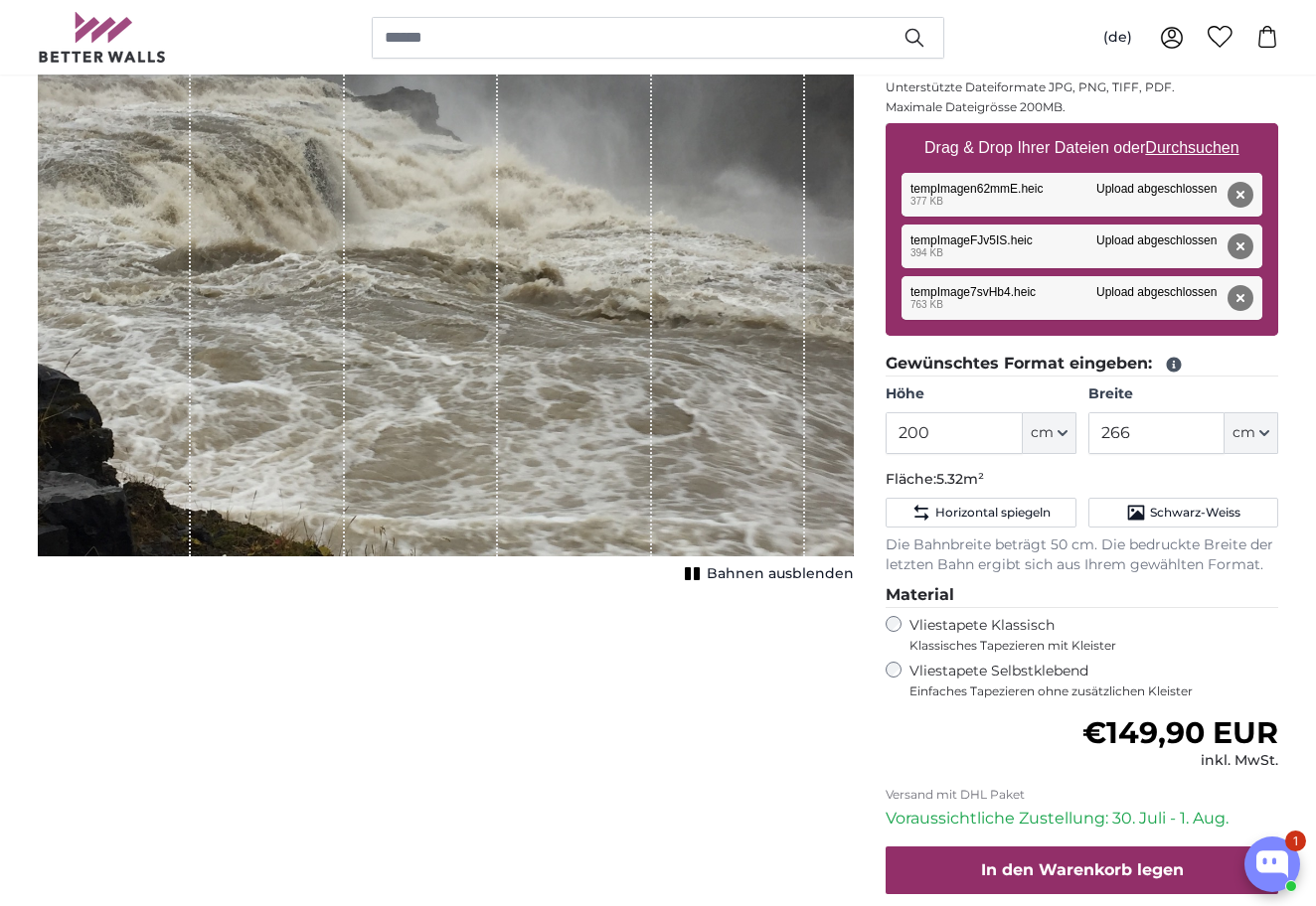 click on "Bahnen ausblenden" at bounding box center [445, 266] 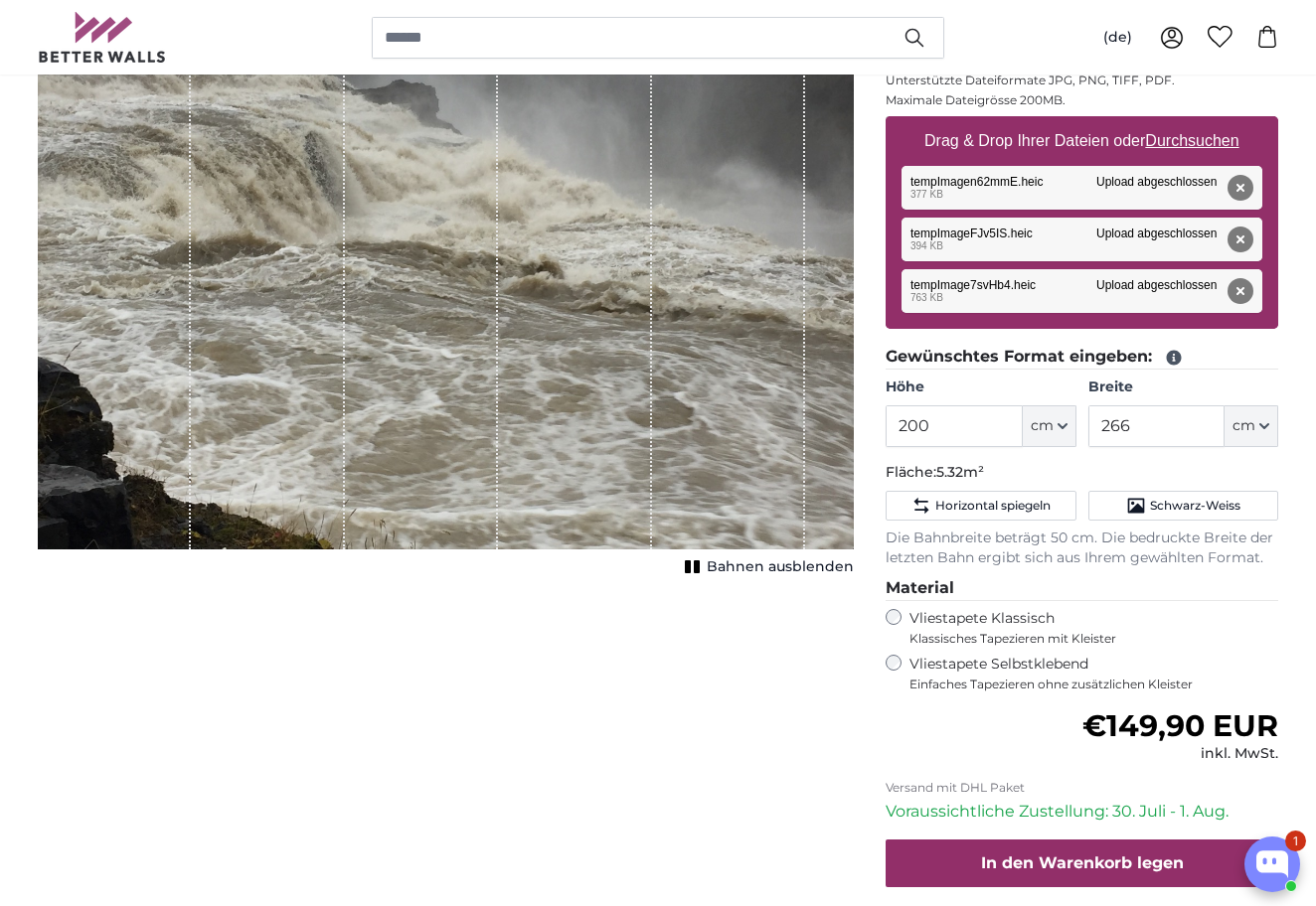 scroll, scrollTop: 319, scrollLeft: 0, axis: vertical 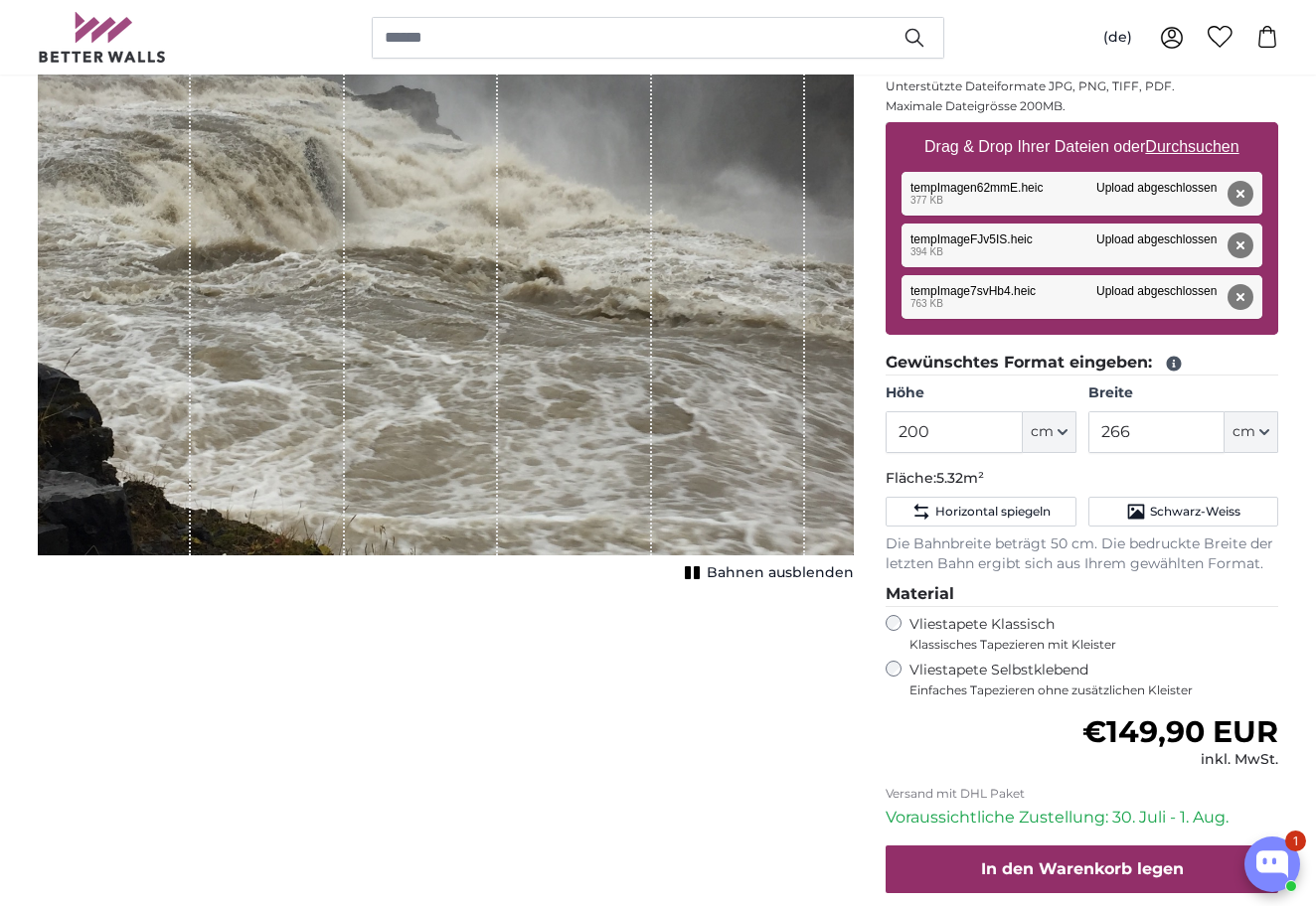click on "Bahnen ausblenden" at bounding box center (780, 573) 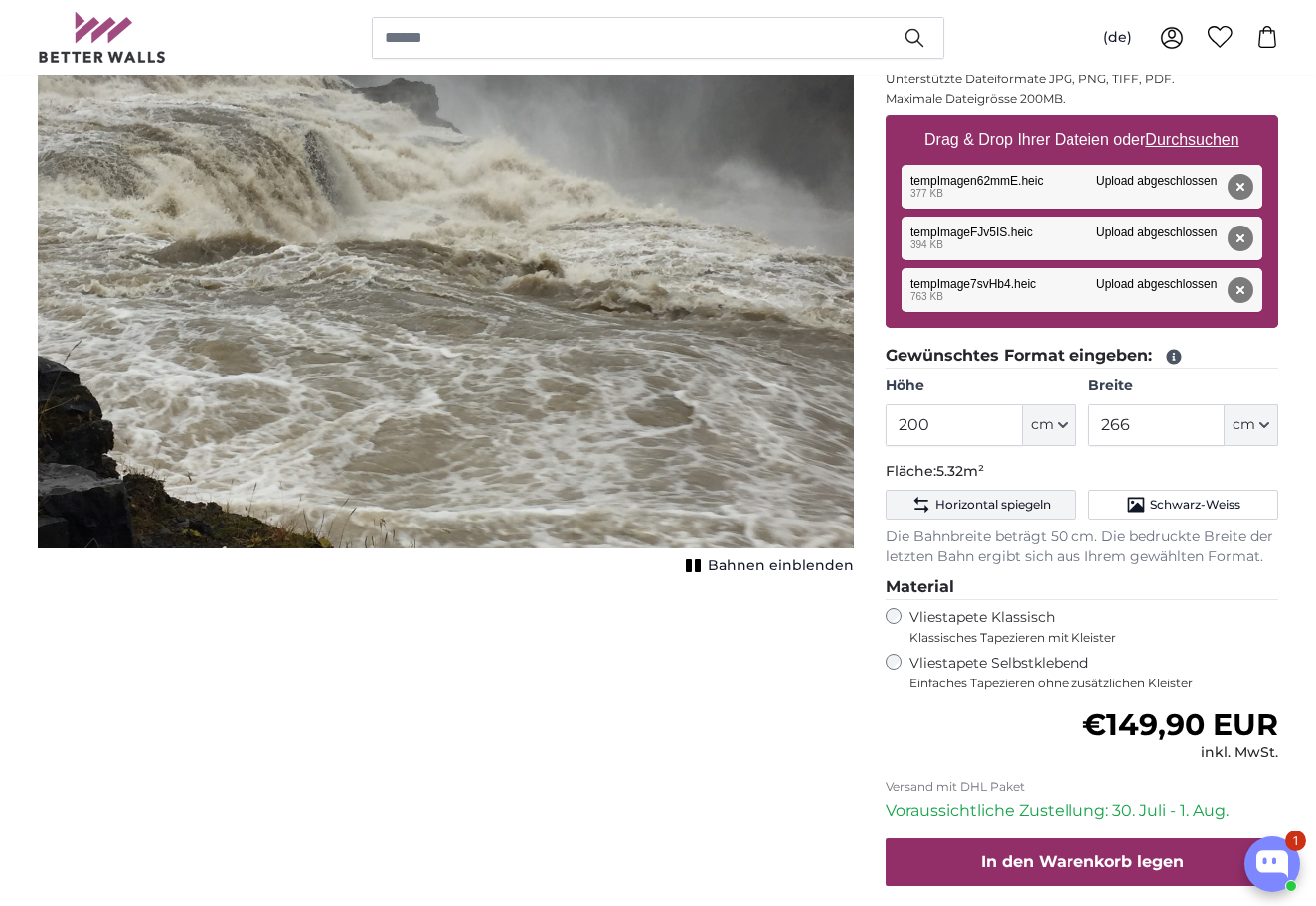 scroll, scrollTop: 323, scrollLeft: 0, axis: vertical 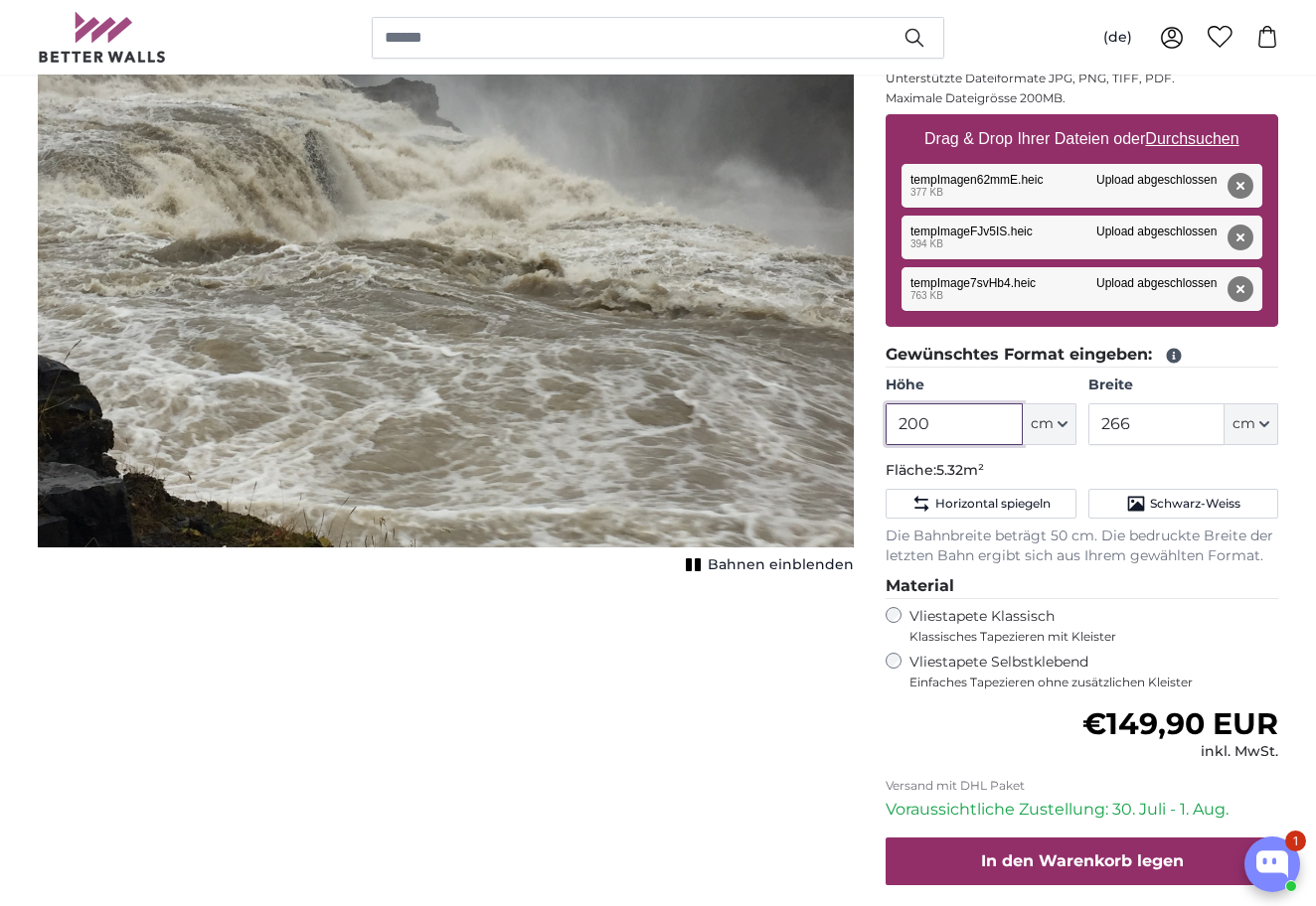 click on "200" at bounding box center (953, 424) 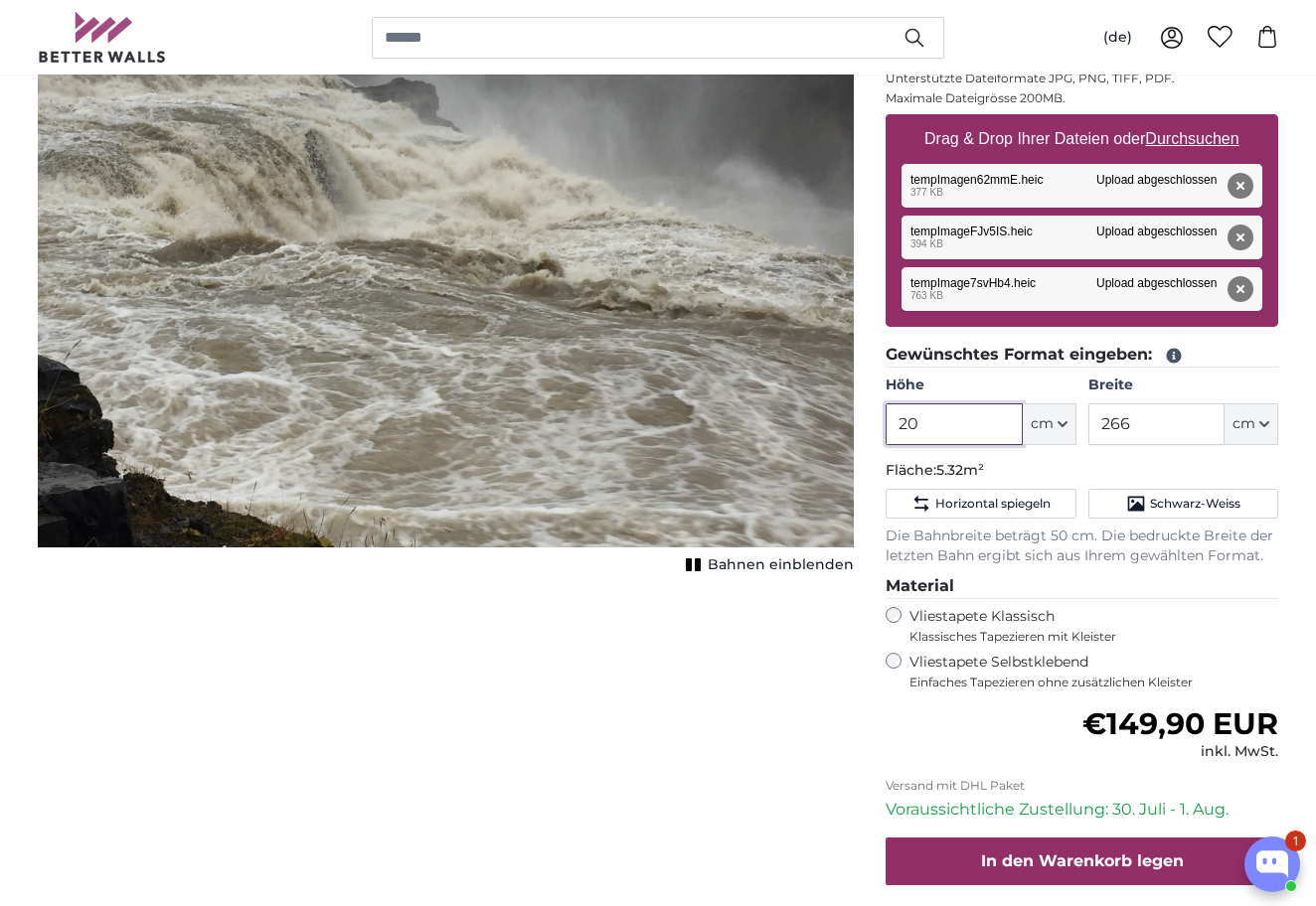 type on "2" 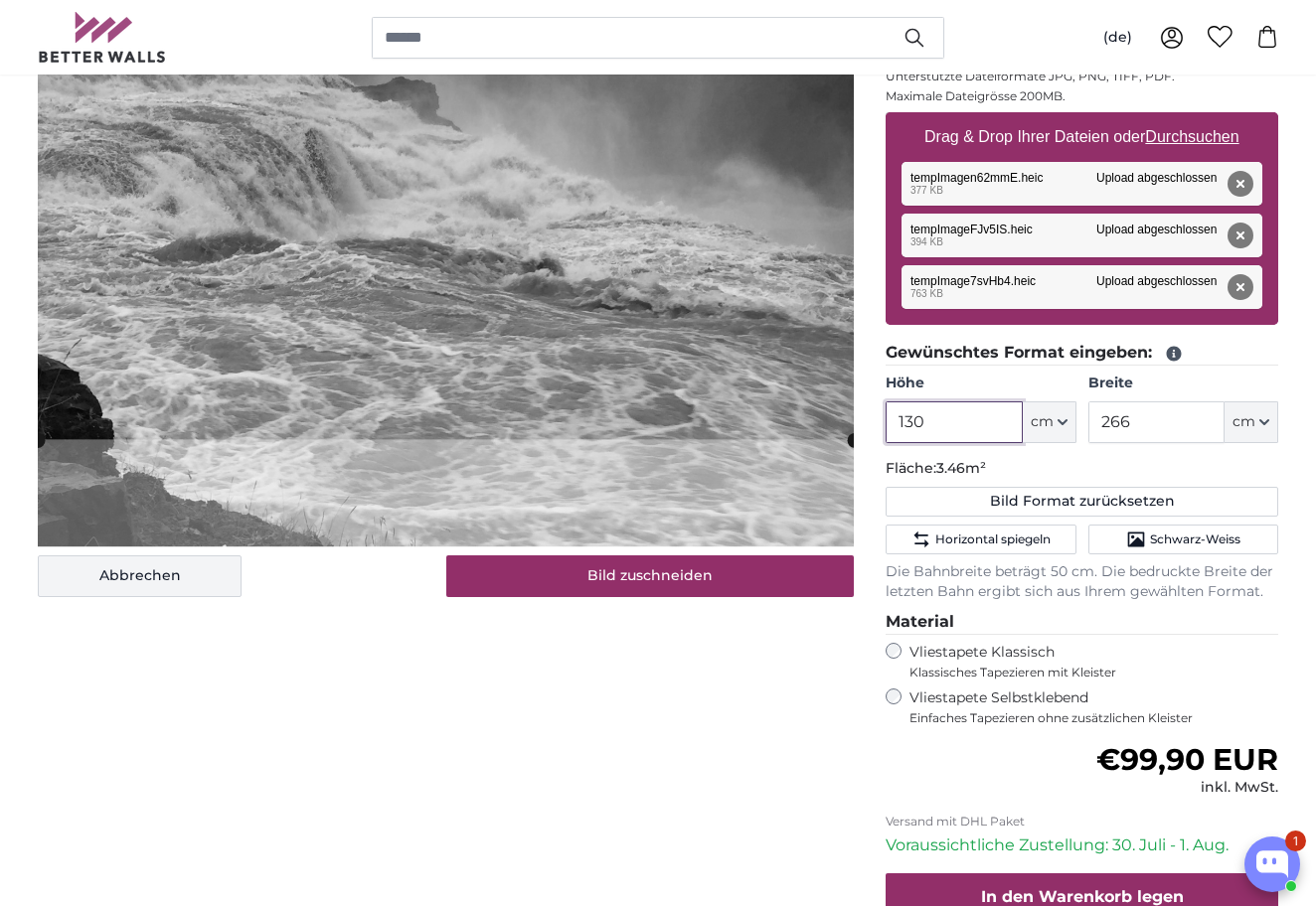 scroll, scrollTop: 324, scrollLeft: 0, axis: vertical 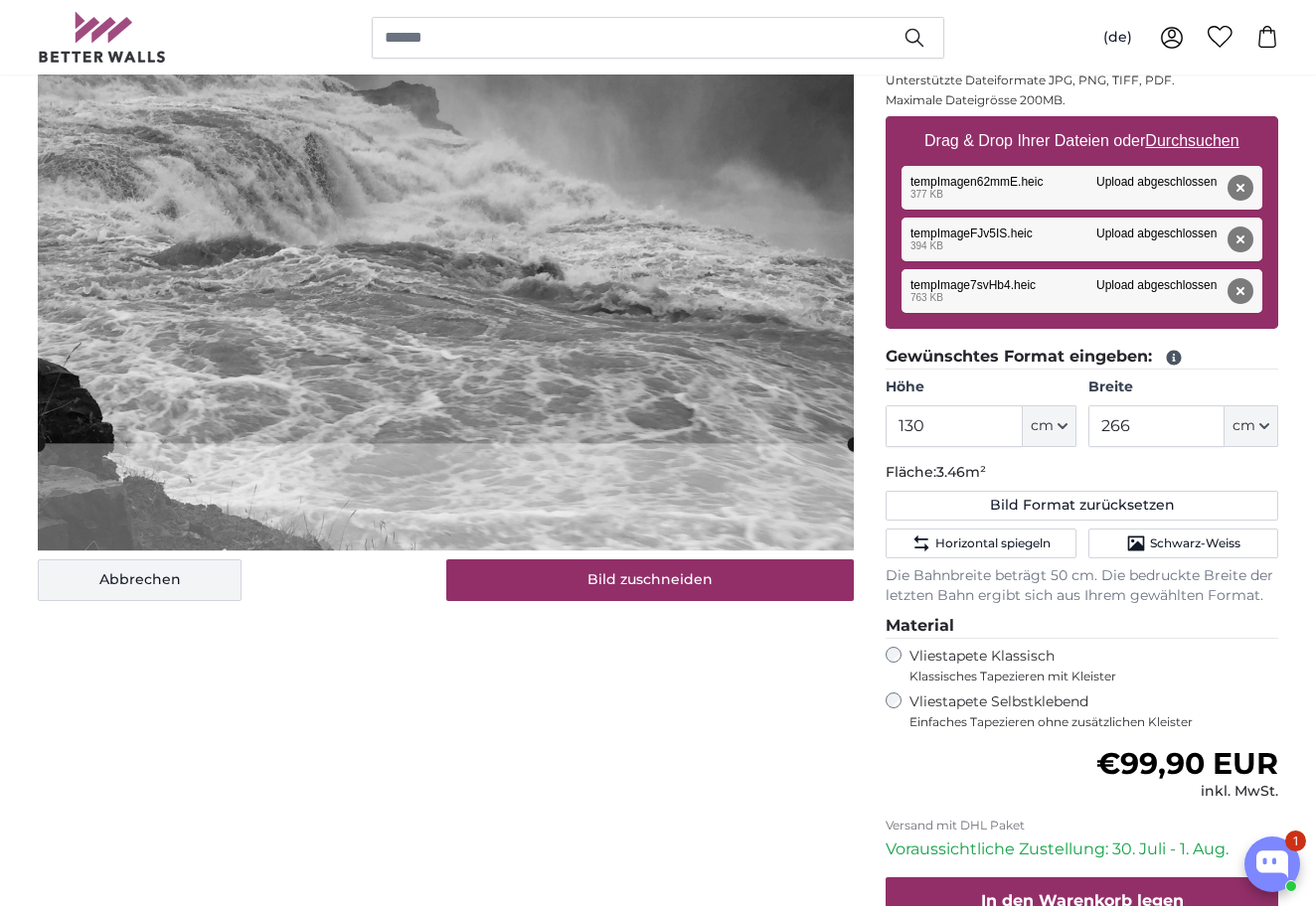 click on "Abbrechen" at bounding box center [139, 580] 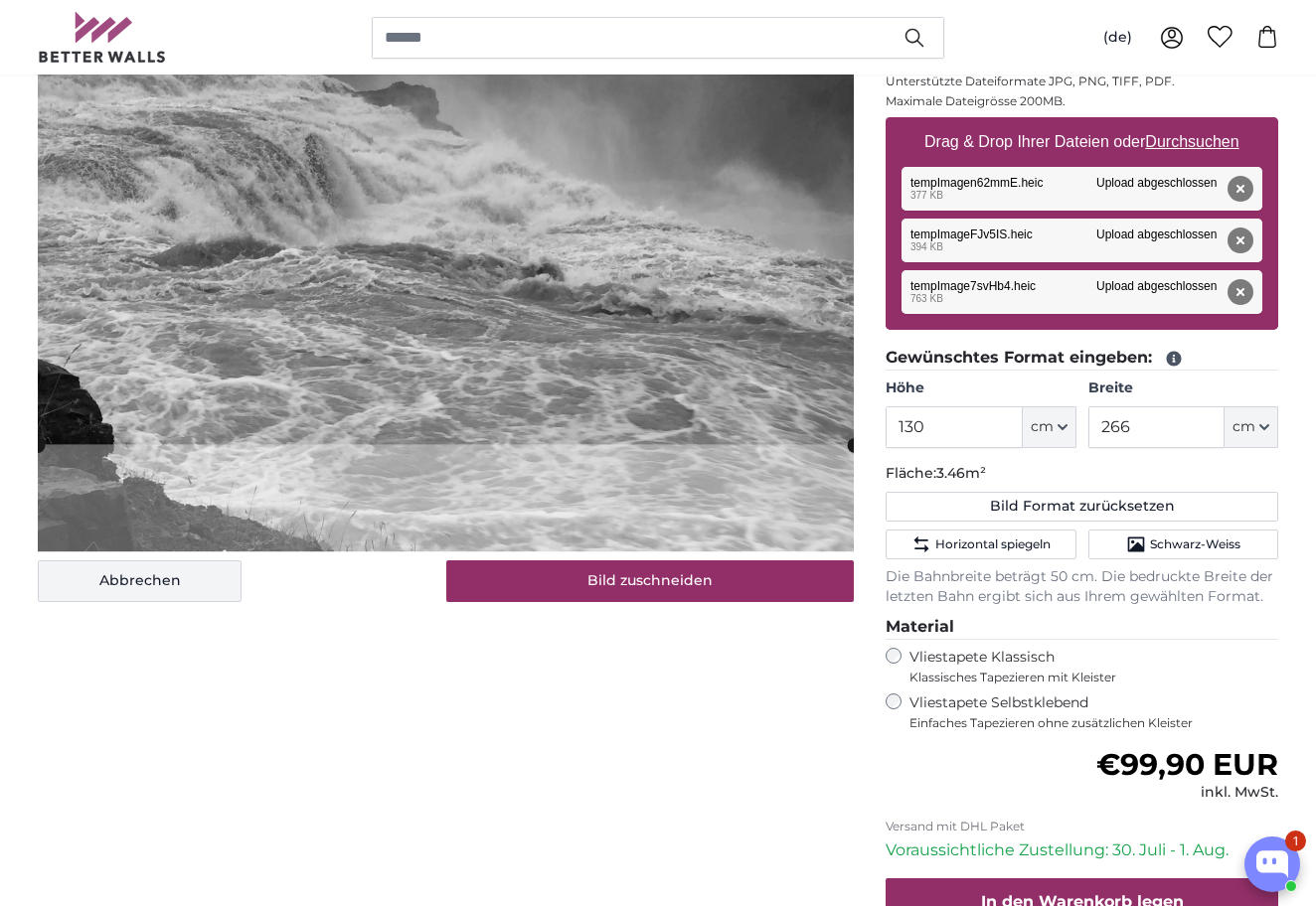 type on "200" 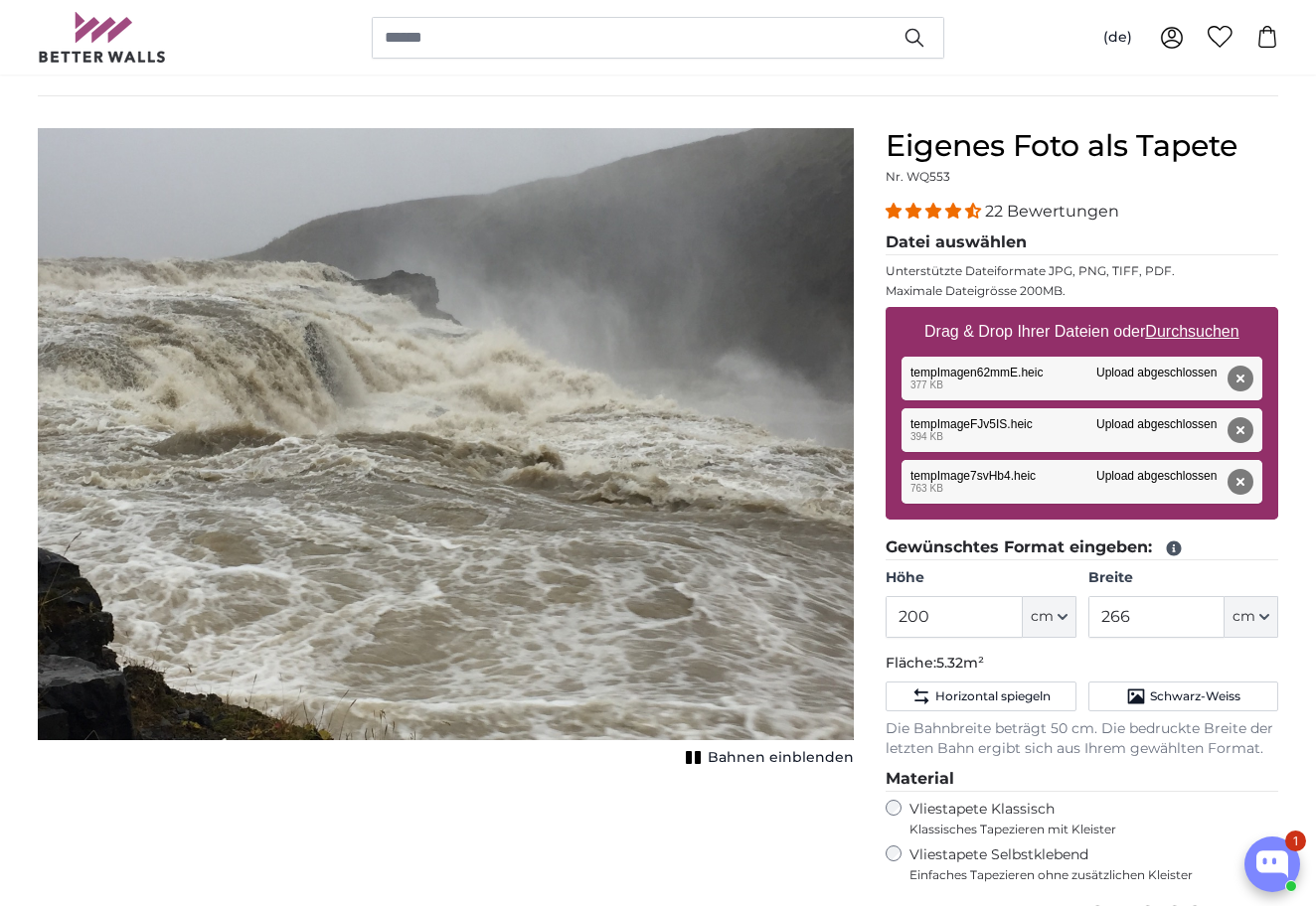 scroll, scrollTop: 125, scrollLeft: 0, axis: vertical 